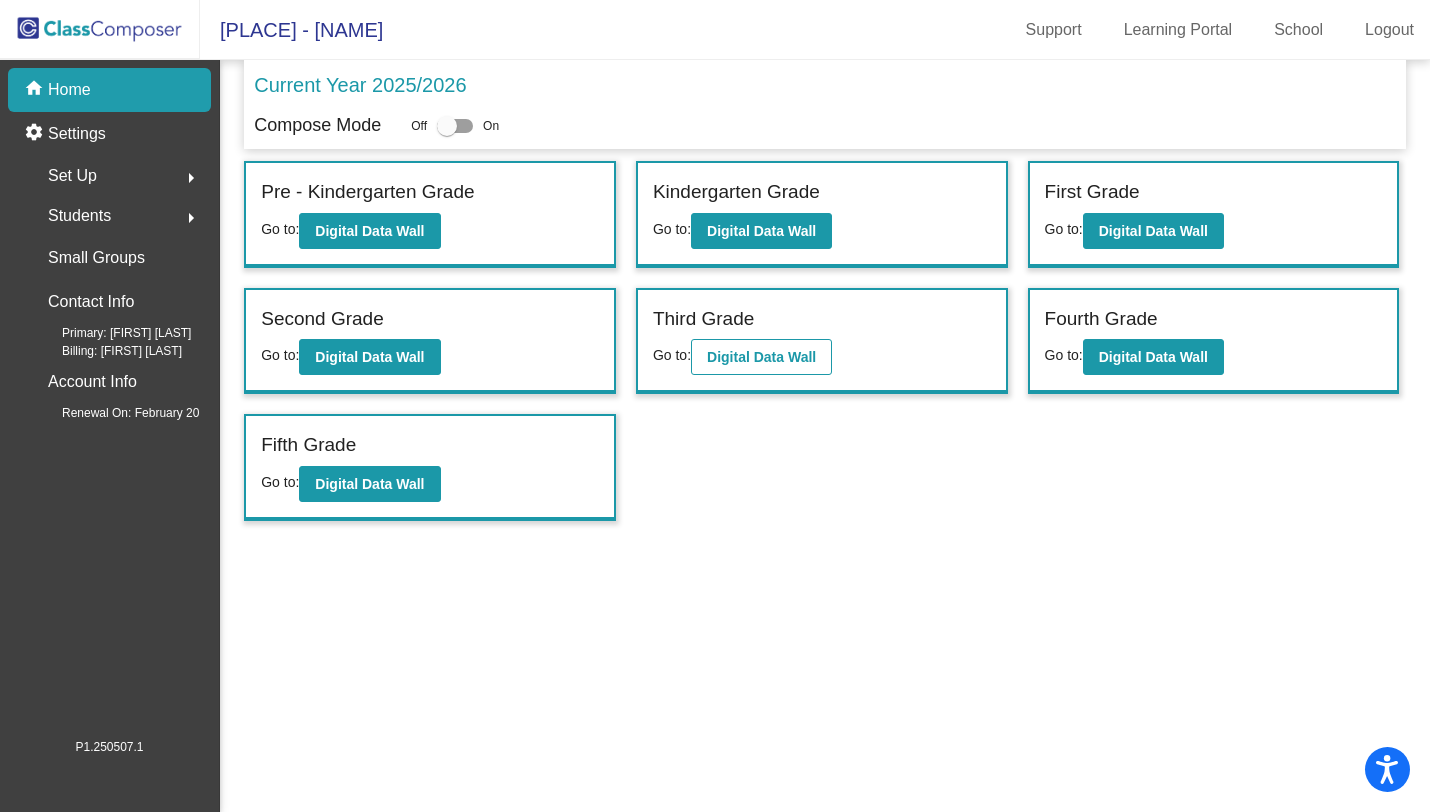 scroll, scrollTop: 0, scrollLeft: 0, axis: both 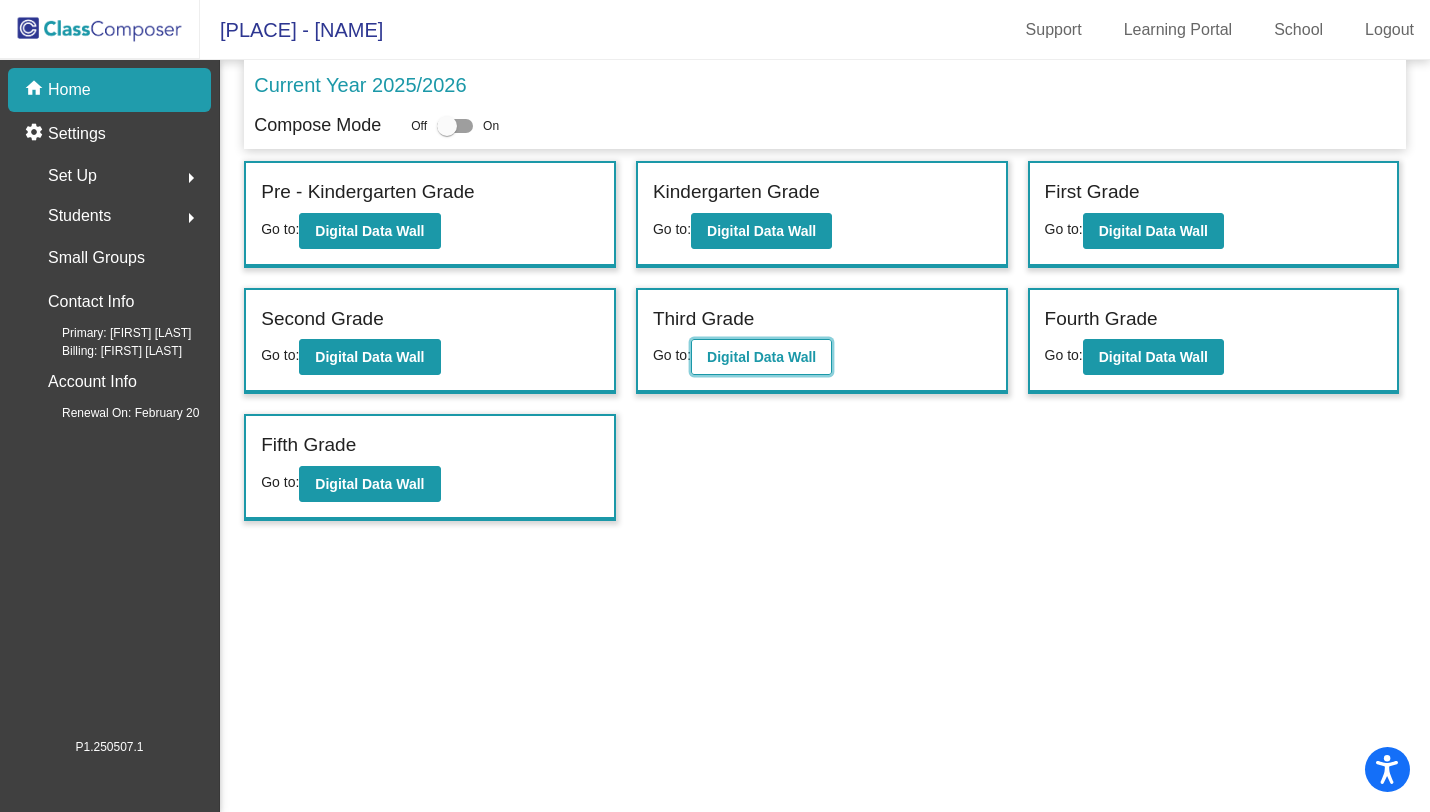 click on "Digital Data Wall" 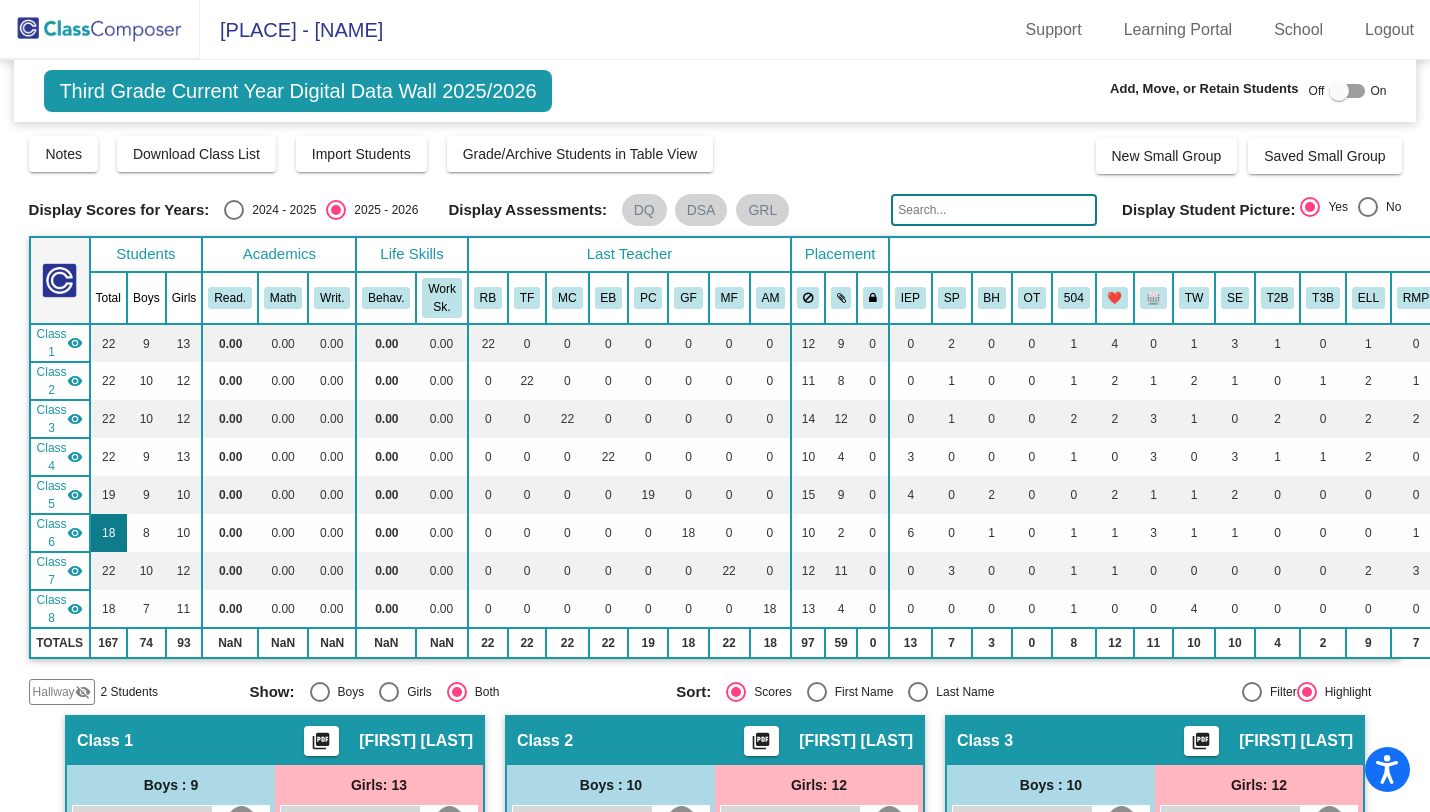 click on "18" 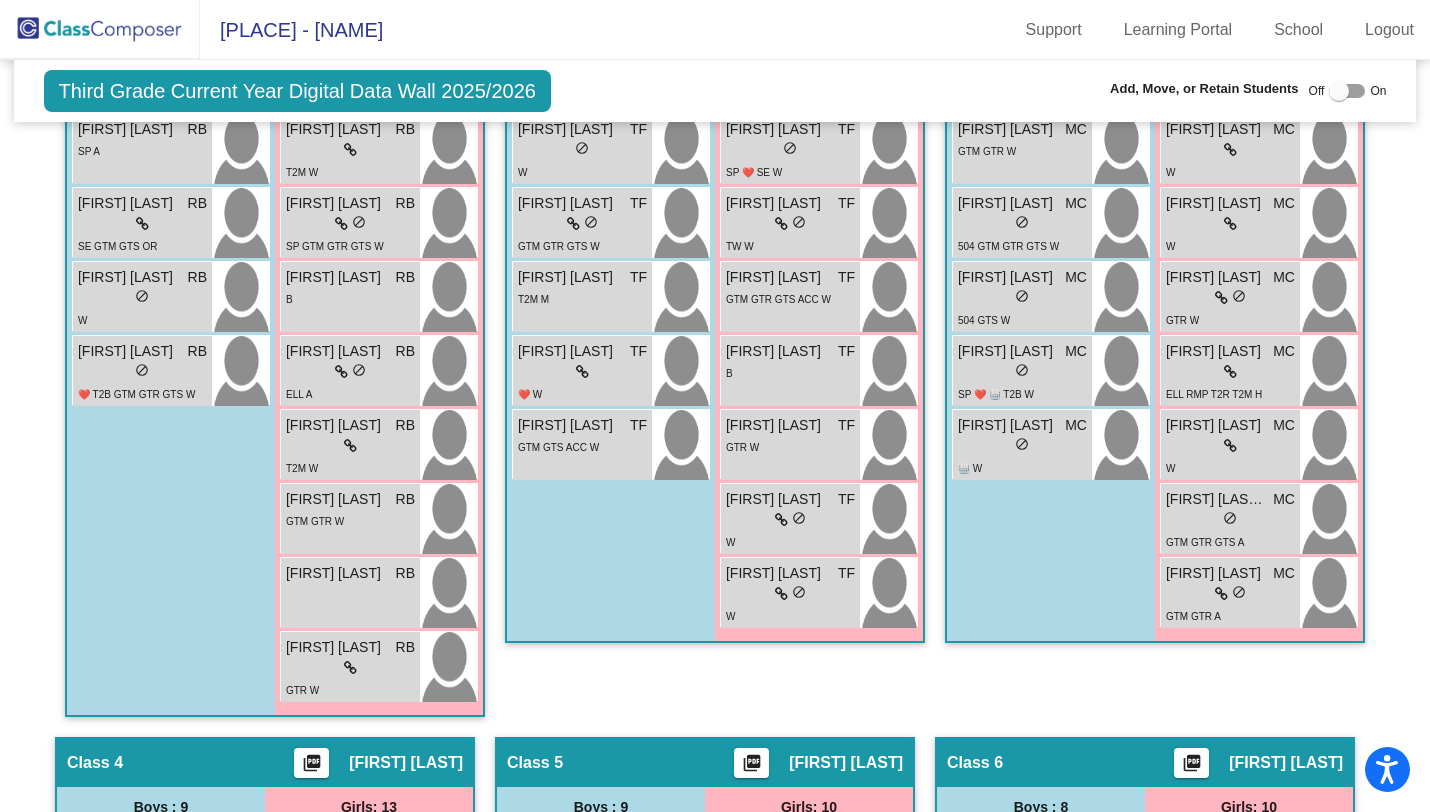 scroll, scrollTop: 904, scrollLeft: 0, axis: vertical 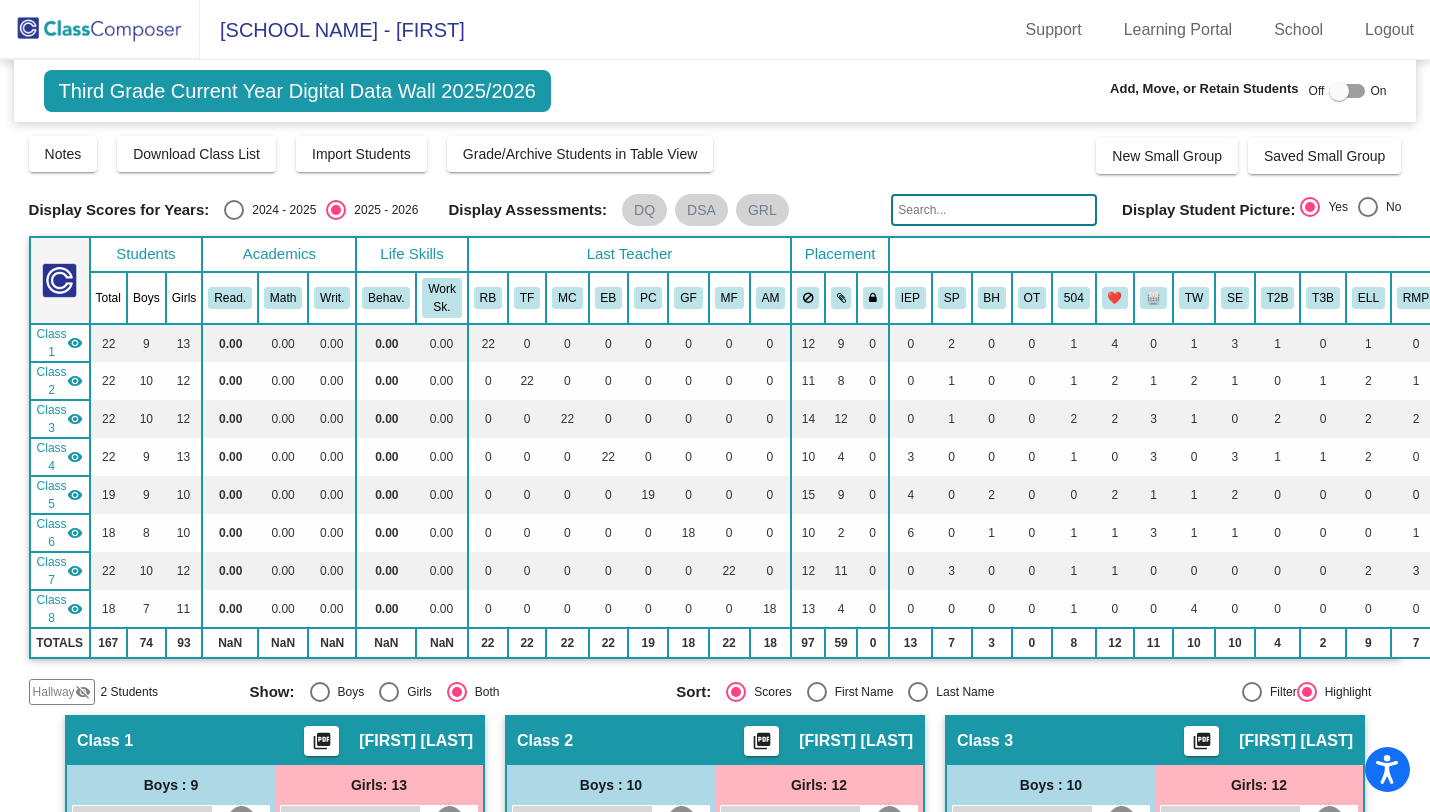 click on "Hallway" 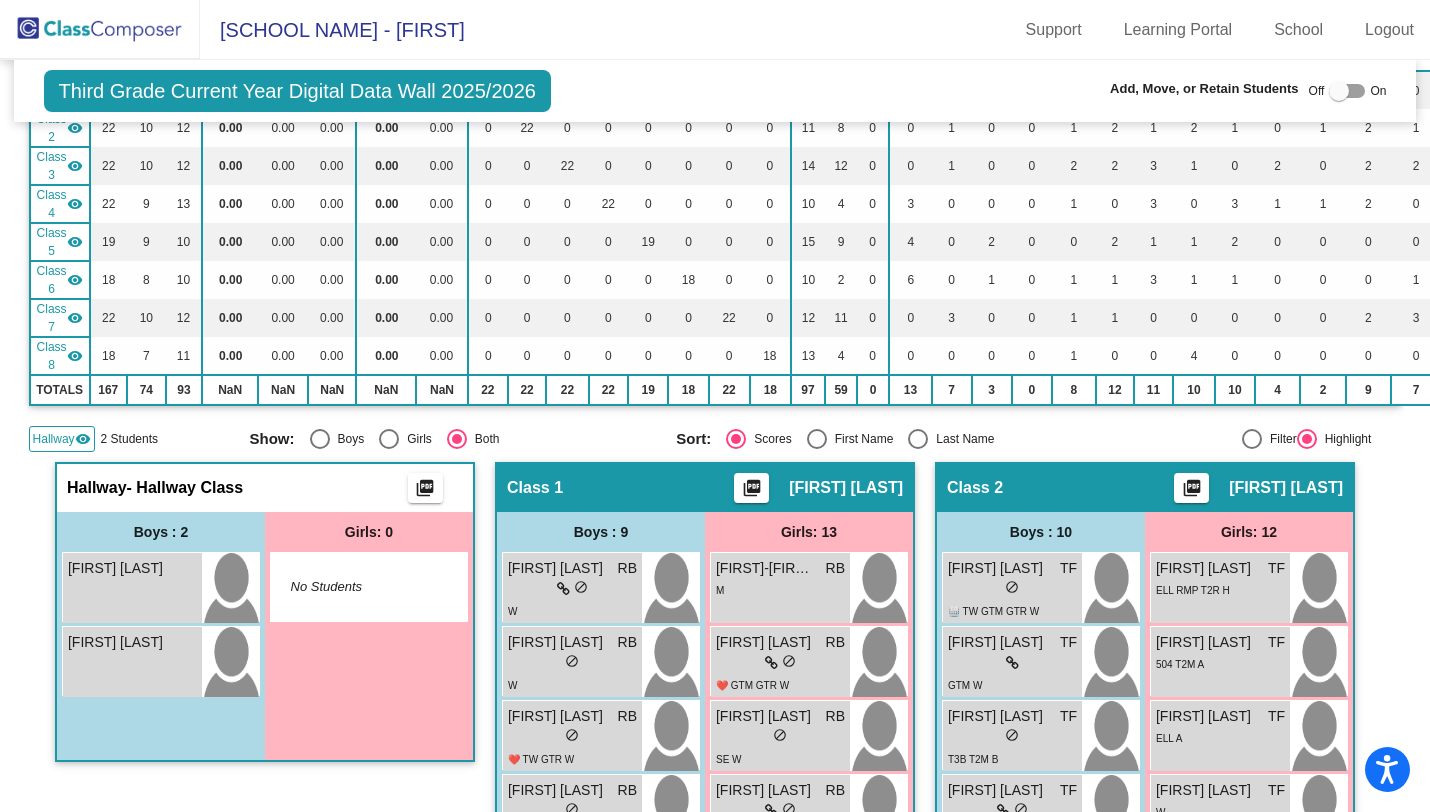 scroll, scrollTop: 404, scrollLeft: 0, axis: vertical 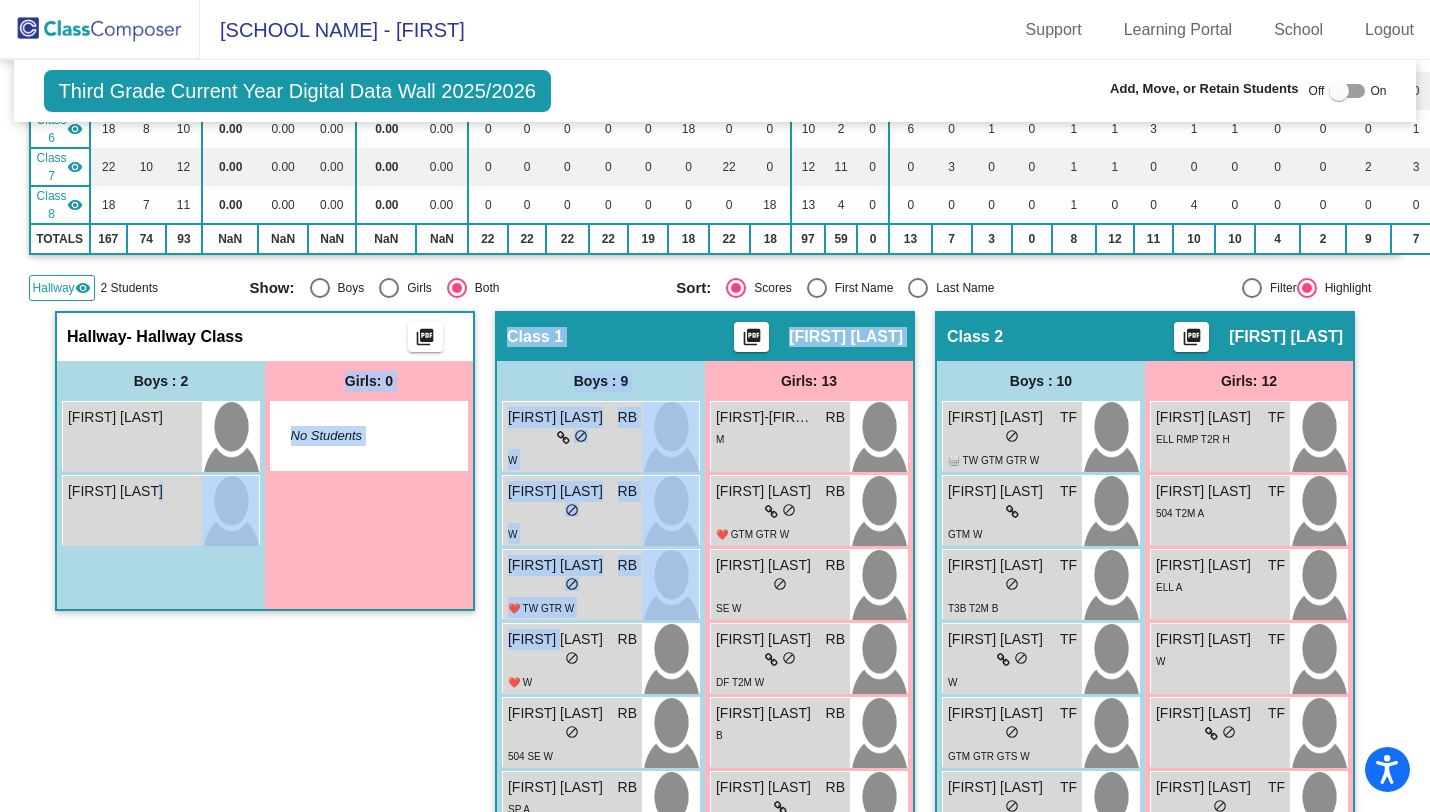 drag, startPoint x: 125, startPoint y: 519, endPoint x: 338, endPoint y: 586, distance: 223.28905 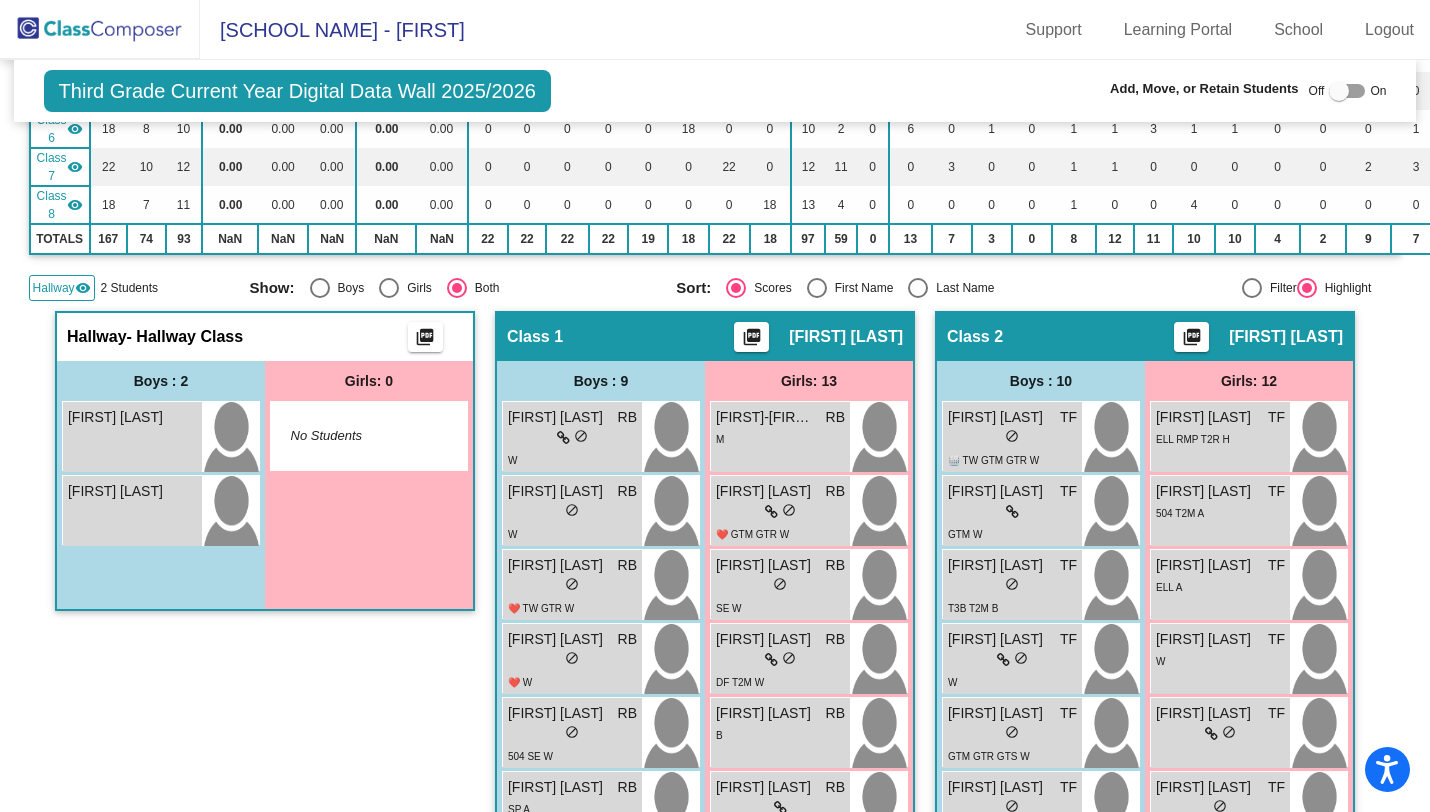 drag, startPoint x: 295, startPoint y: 660, endPoint x: 288, endPoint y: 644, distance: 17.464249 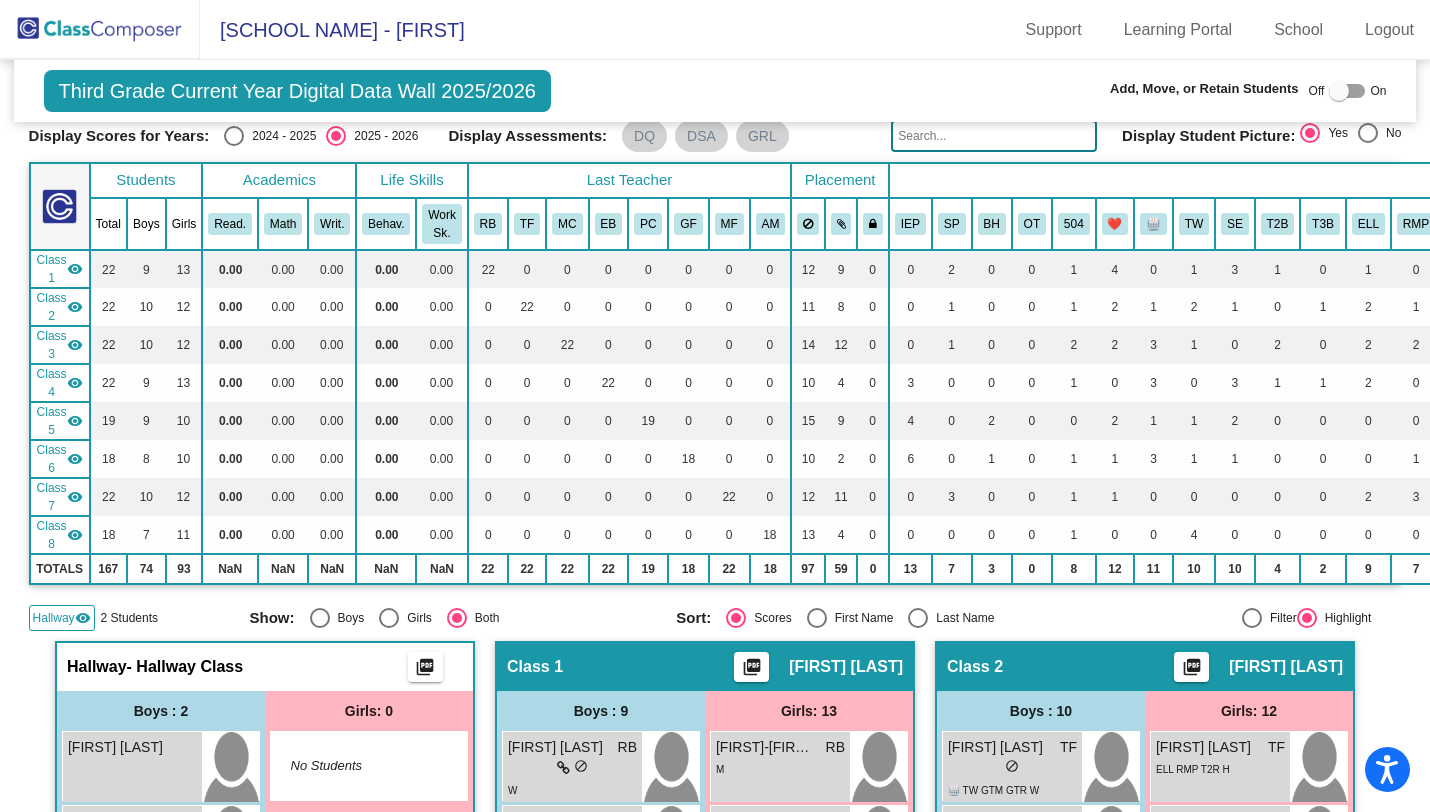 scroll, scrollTop: 0, scrollLeft: 0, axis: both 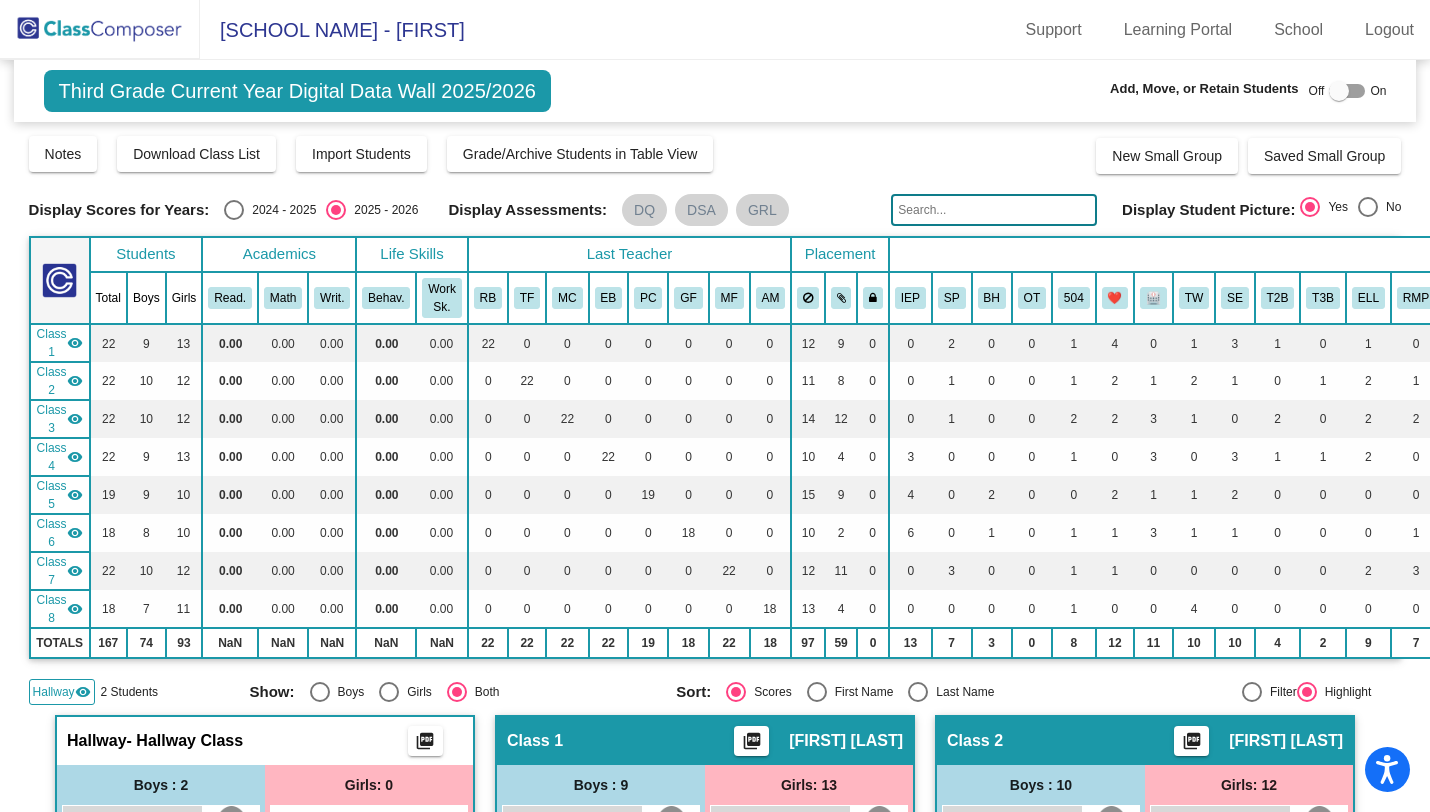 click at bounding box center (1339, 91) 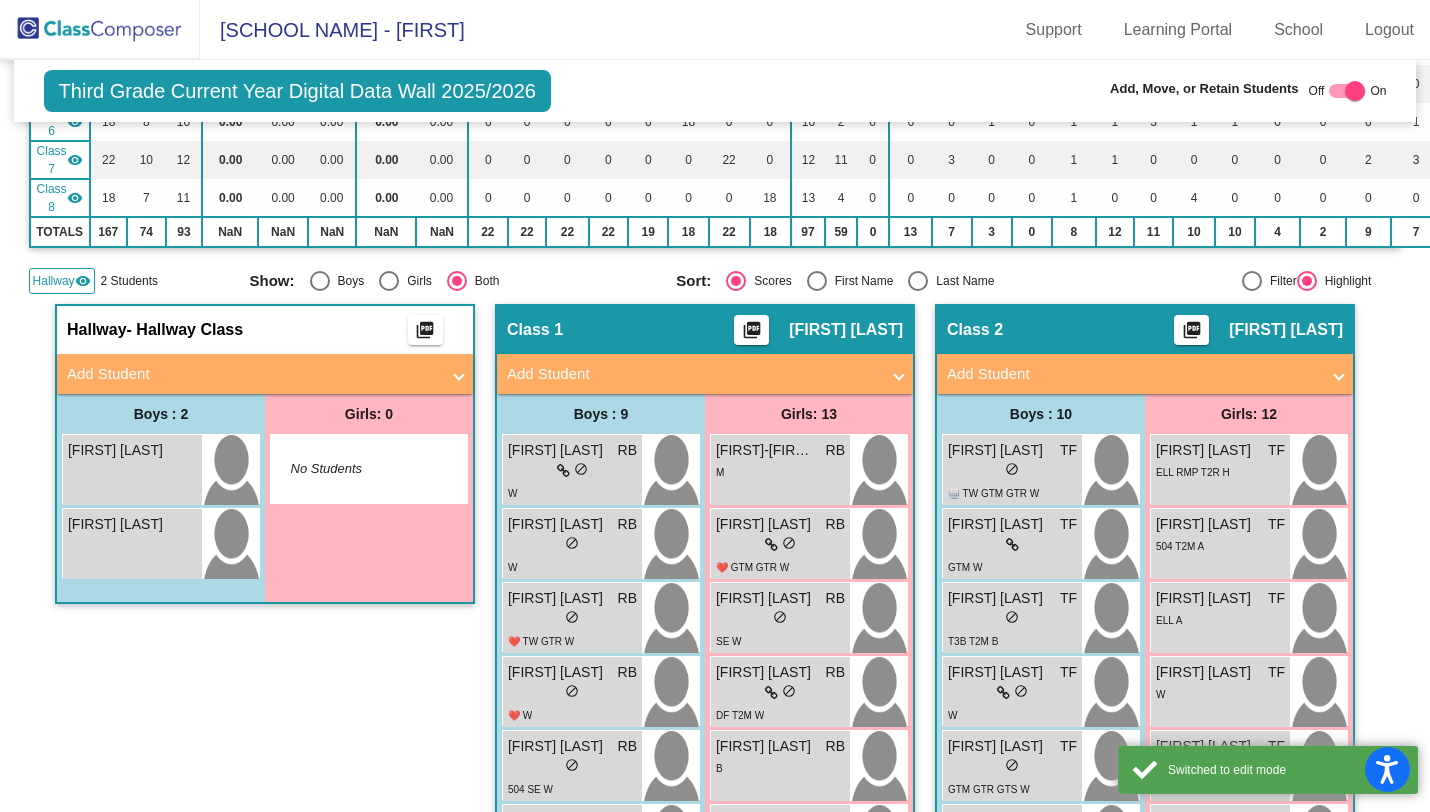 scroll, scrollTop: 429, scrollLeft: 0, axis: vertical 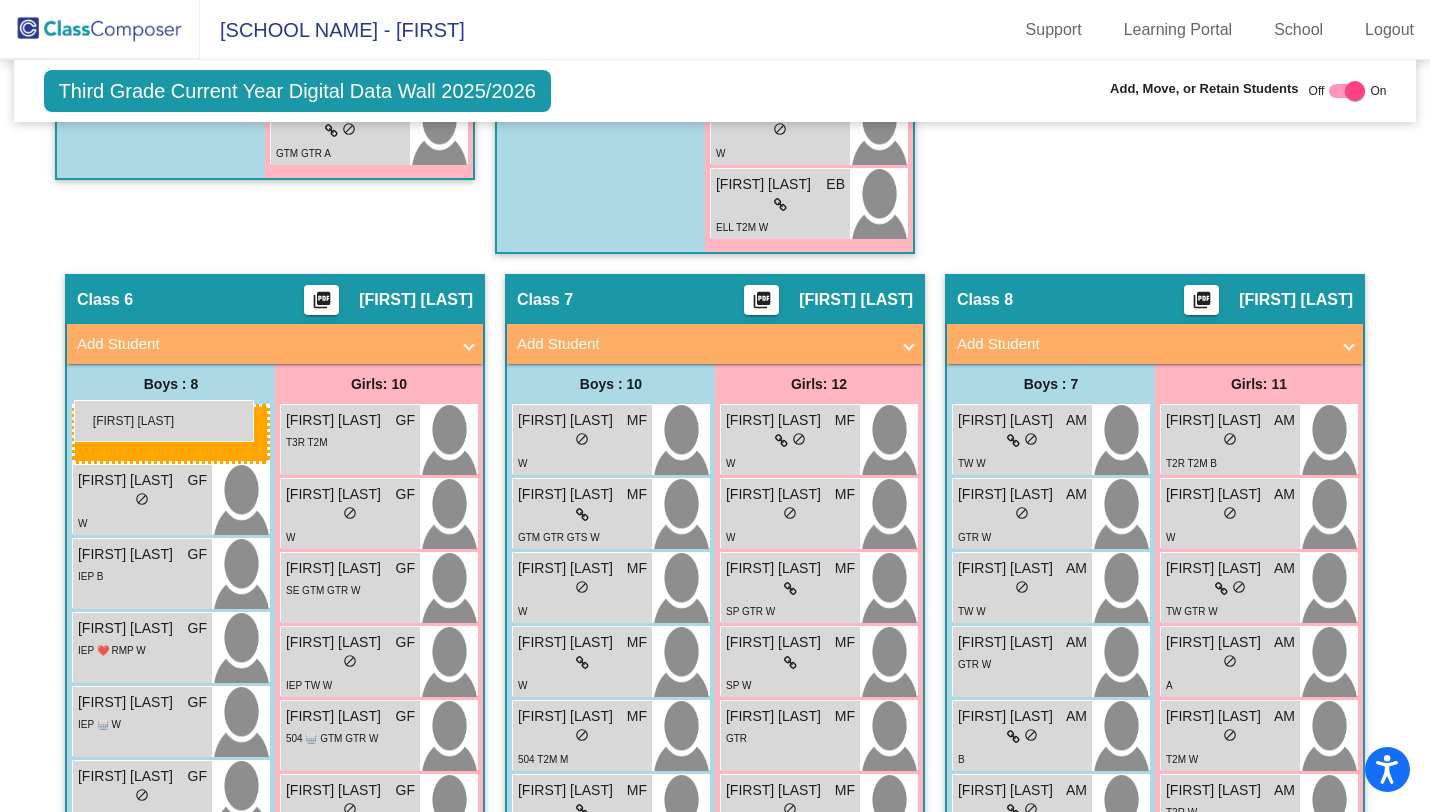 drag, startPoint x: 115, startPoint y: 520, endPoint x: 74, endPoint y: 400, distance: 126.81088 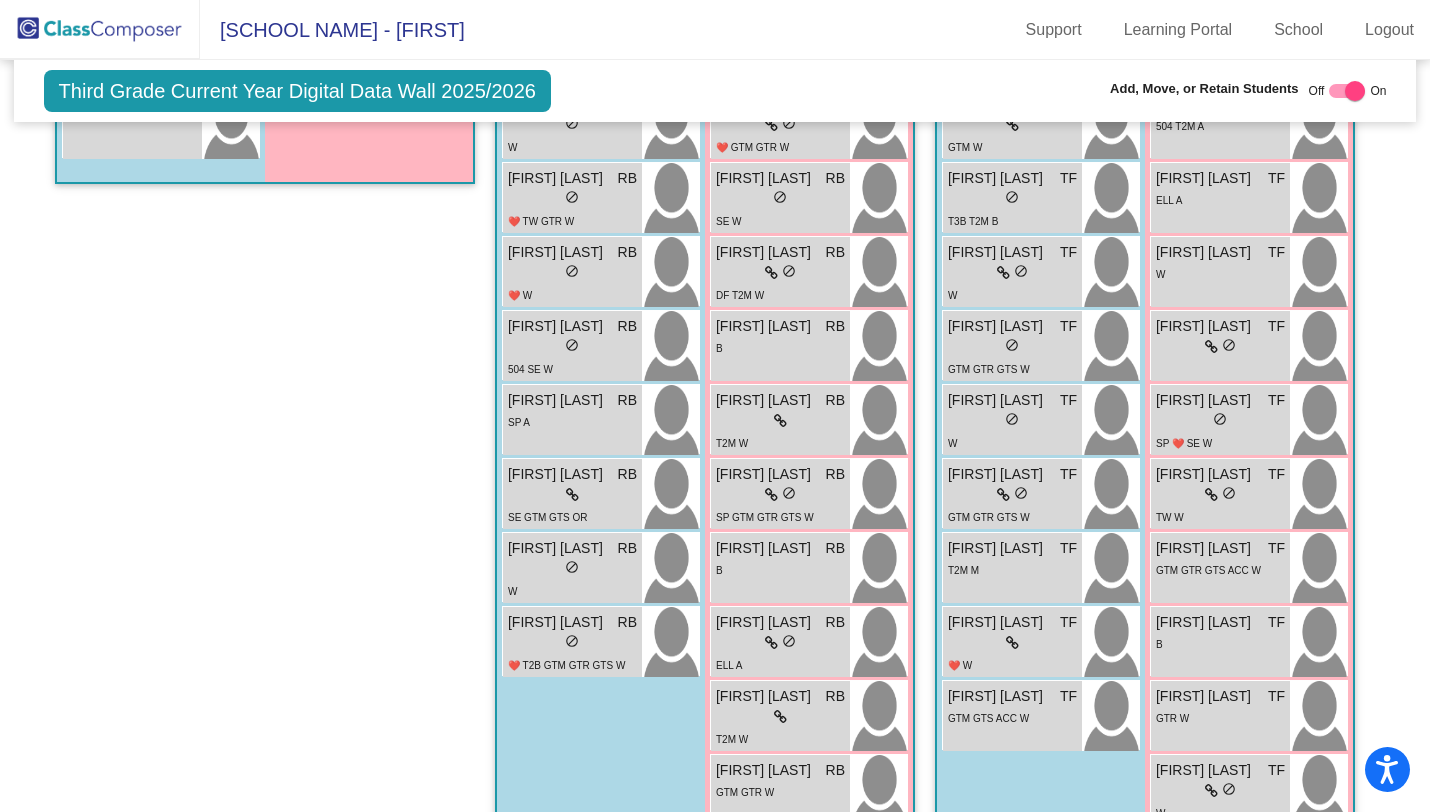 scroll, scrollTop: 404, scrollLeft: 0, axis: vertical 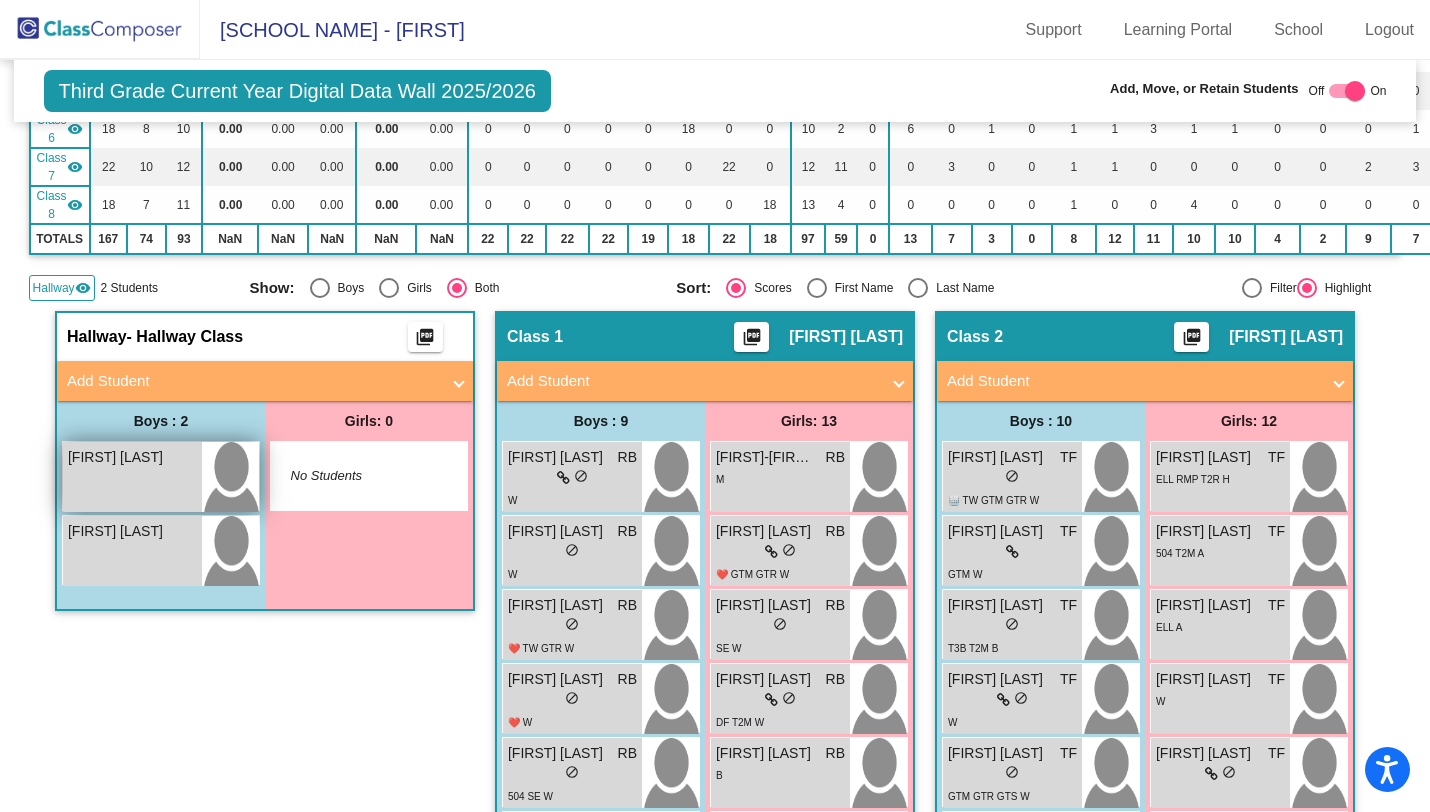 click on "[FIRST] [LAST] do_not_disturb_alt" at bounding box center [132, 477] 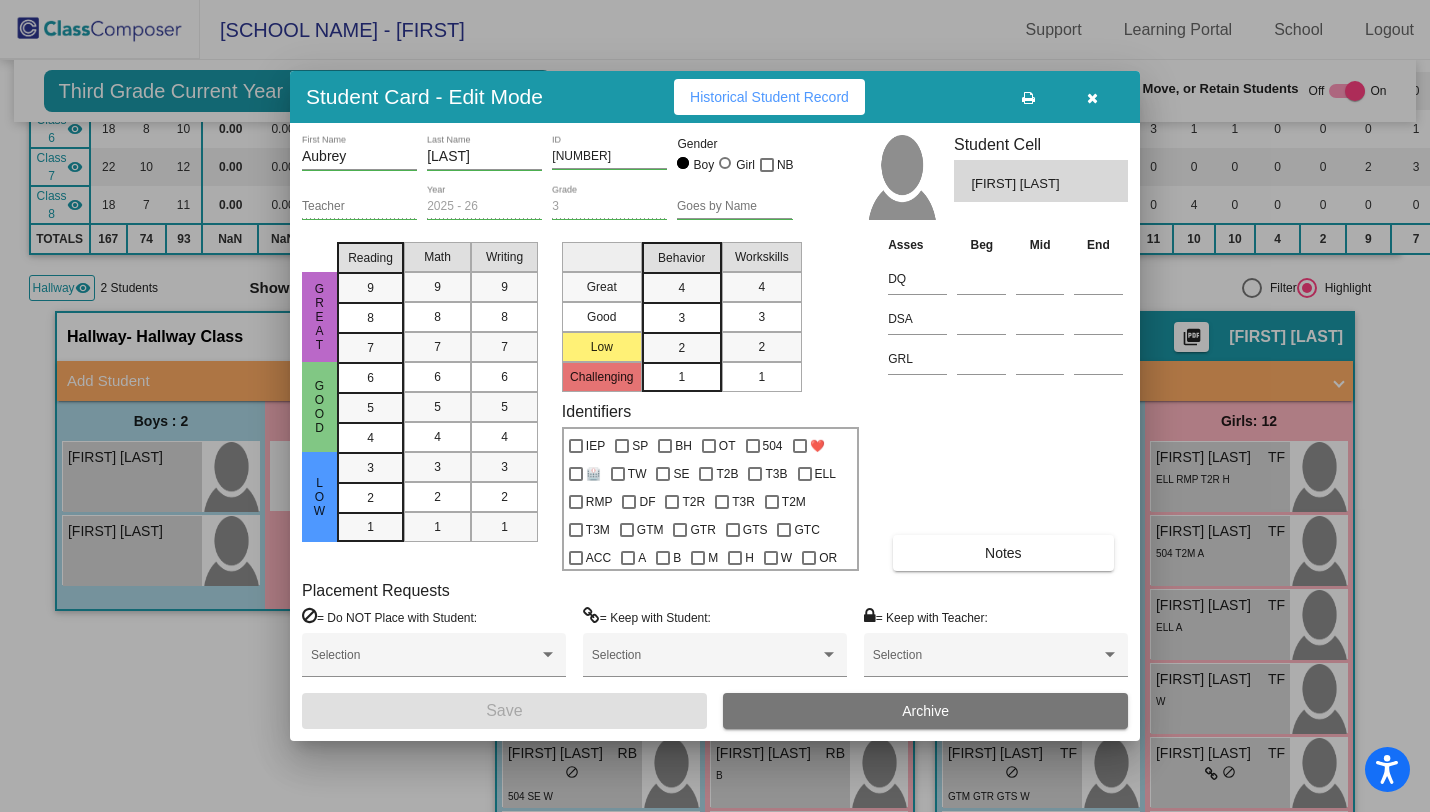 click at bounding box center [1092, 97] 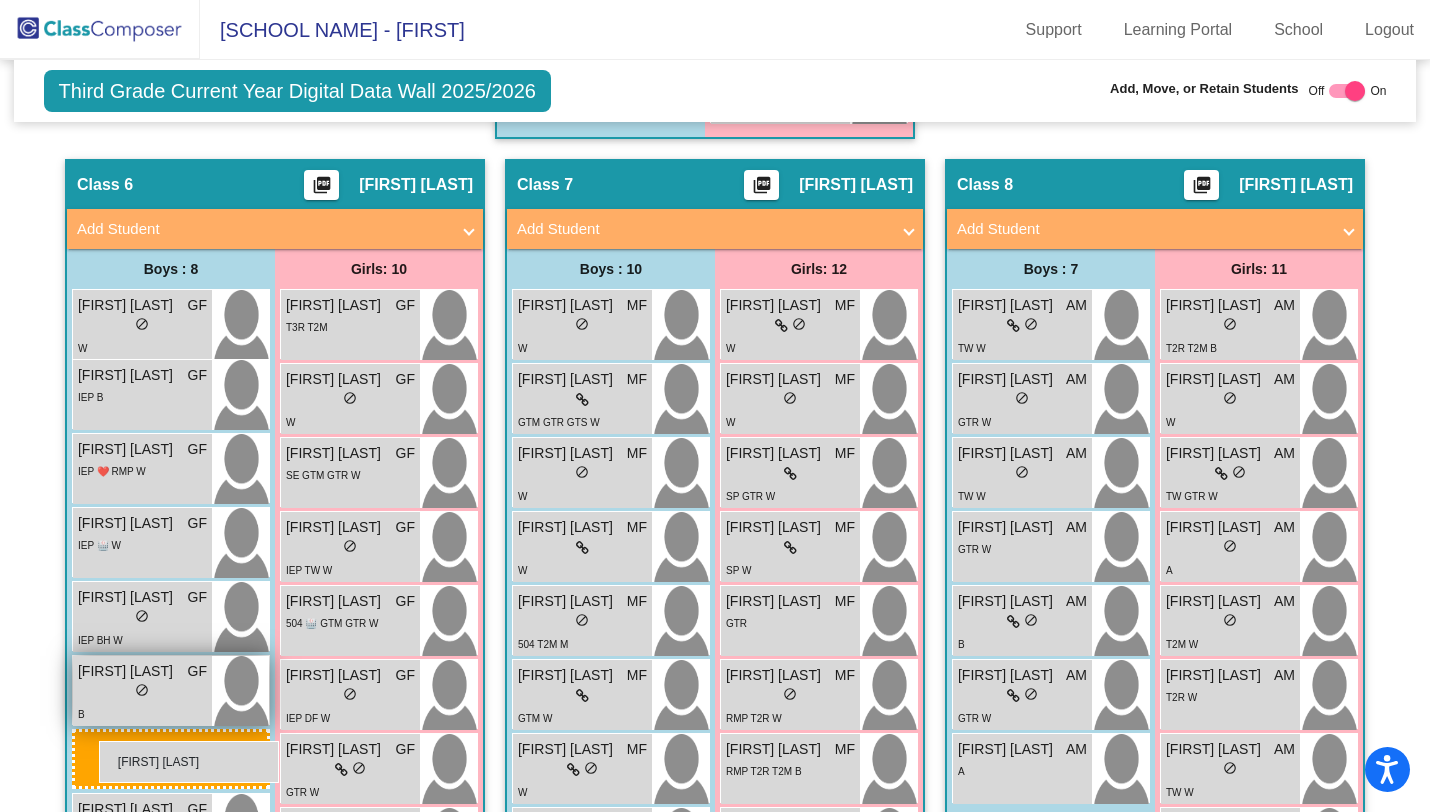 scroll, scrollTop: 2808, scrollLeft: 0, axis: vertical 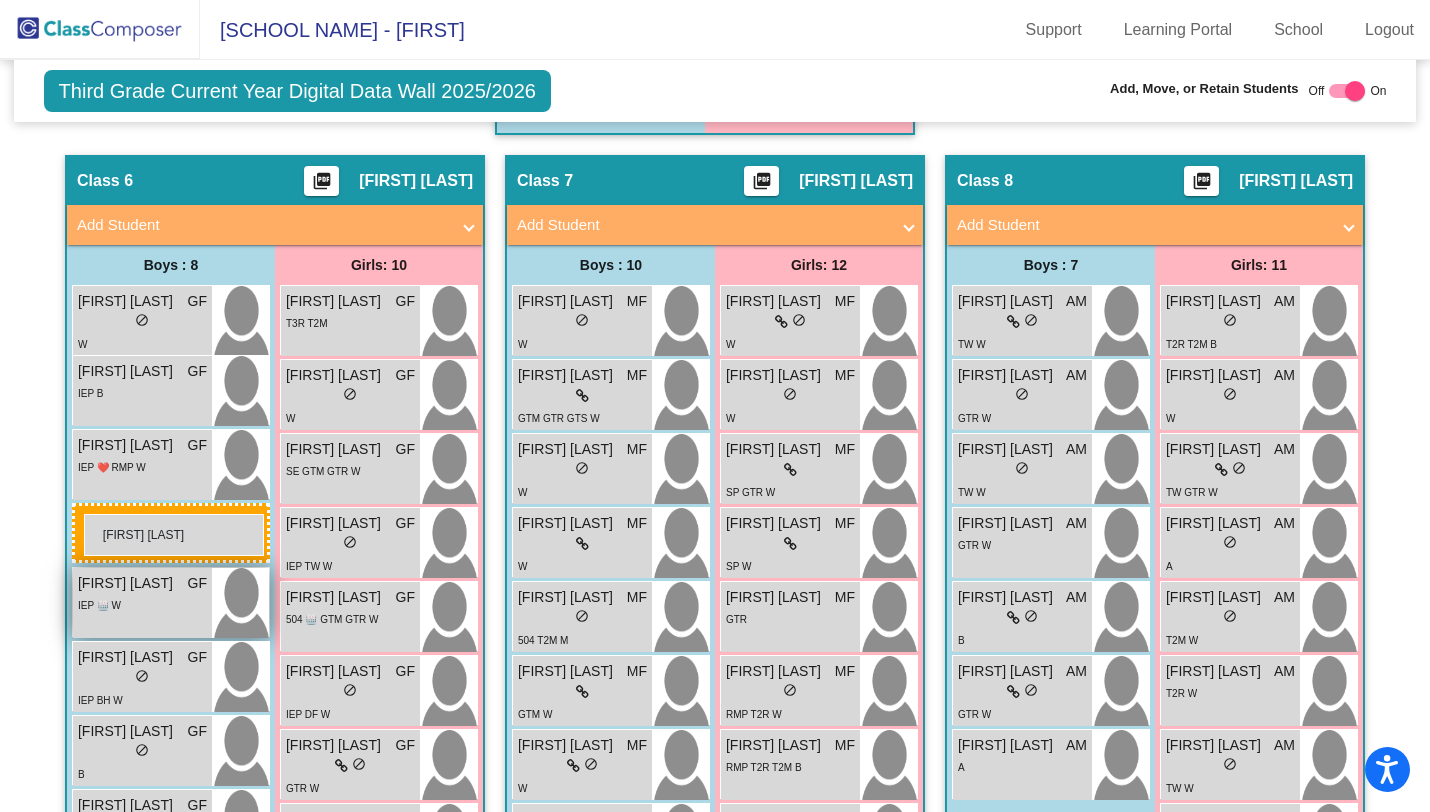 drag, startPoint x: 139, startPoint y: 554, endPoint x: 84, endPoint y: 513, distance: 68.60029 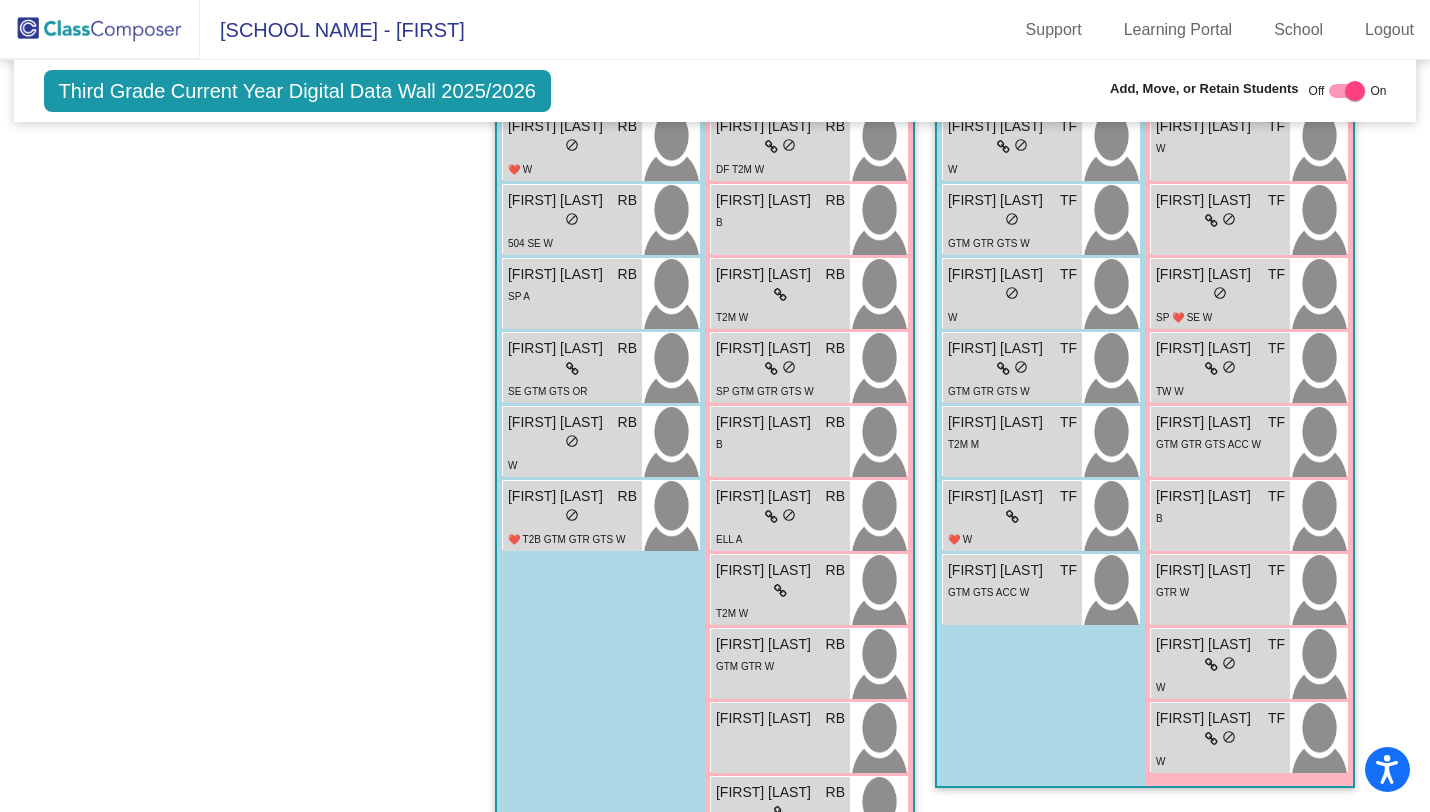 scroll, scrollTop: 525, scrollLeft: 0, axis: vertical 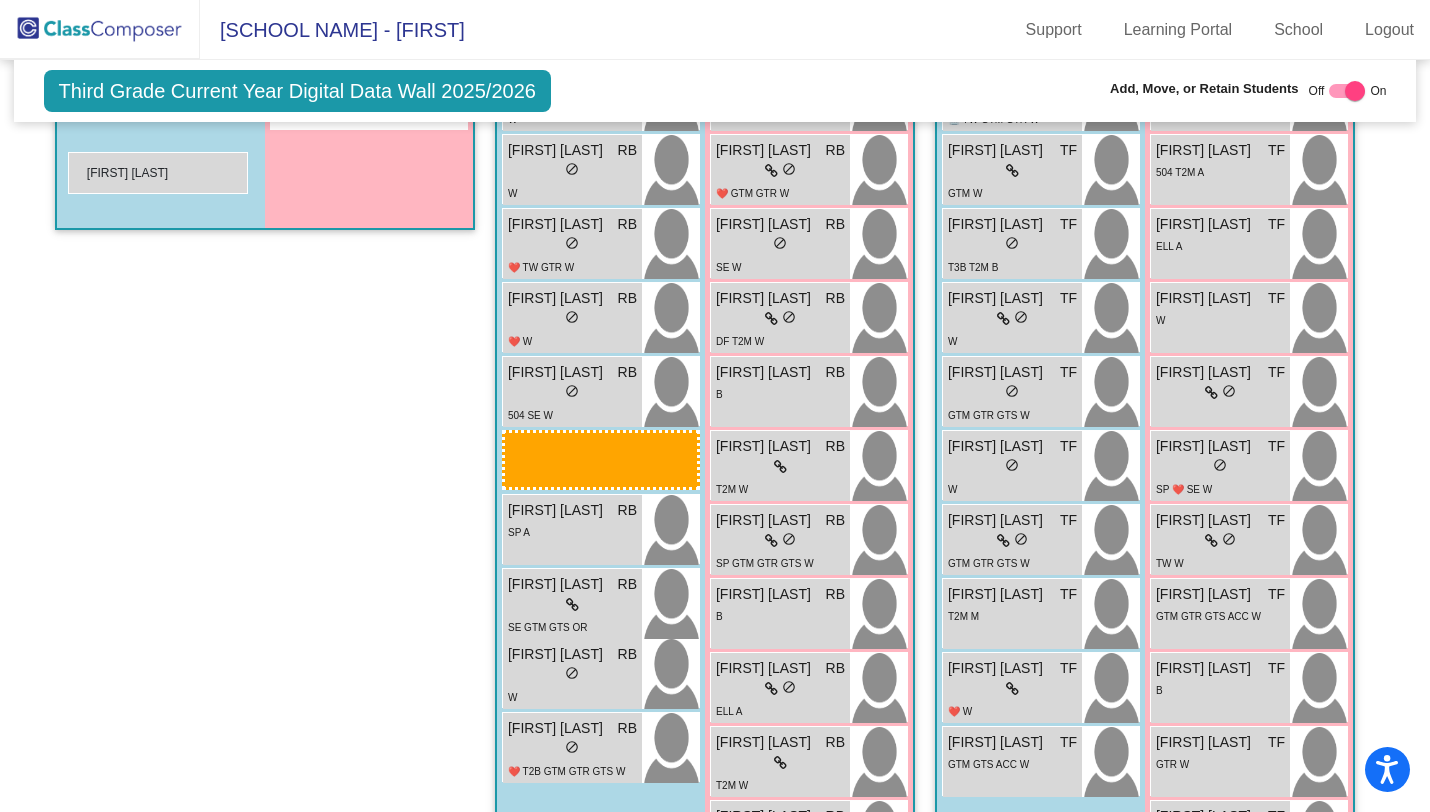 drag, startPoint x: 147, startPoint y: 371, endPoint x: 66, endPoint y: 148, distance: 237.25514 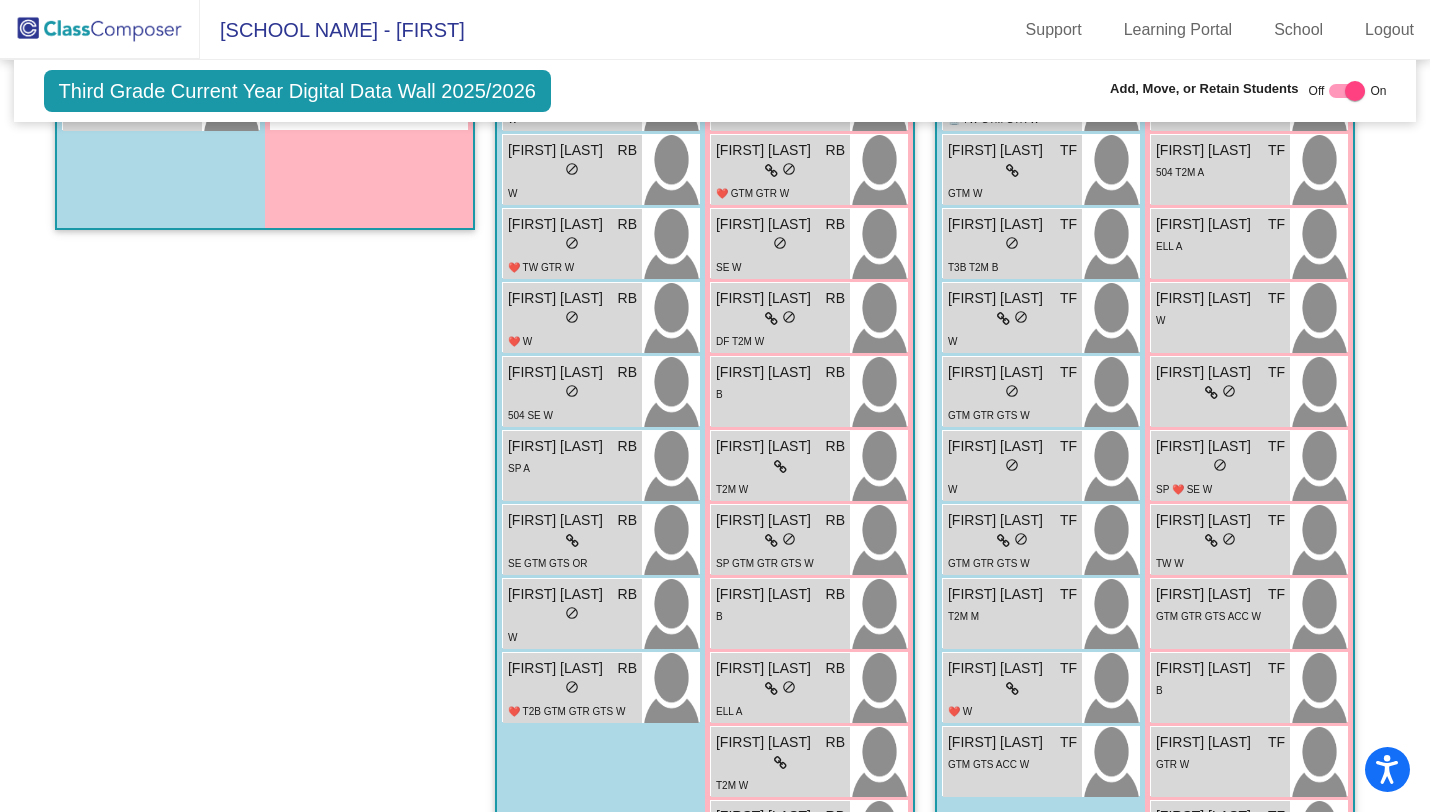 scroll, scrollTop: 140, scrollLeft: 0, axis: vertical 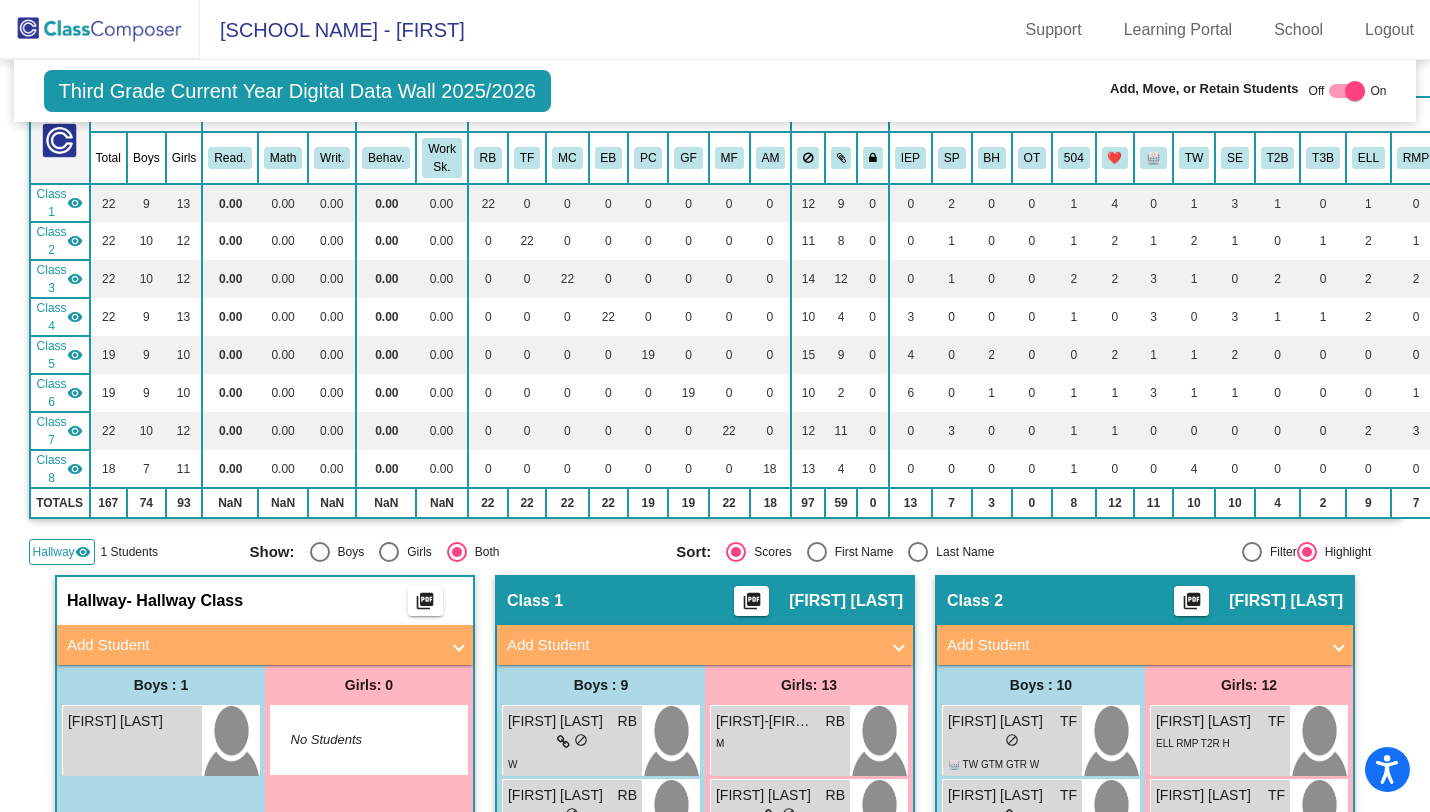 click at bounding box center [1355, 91] 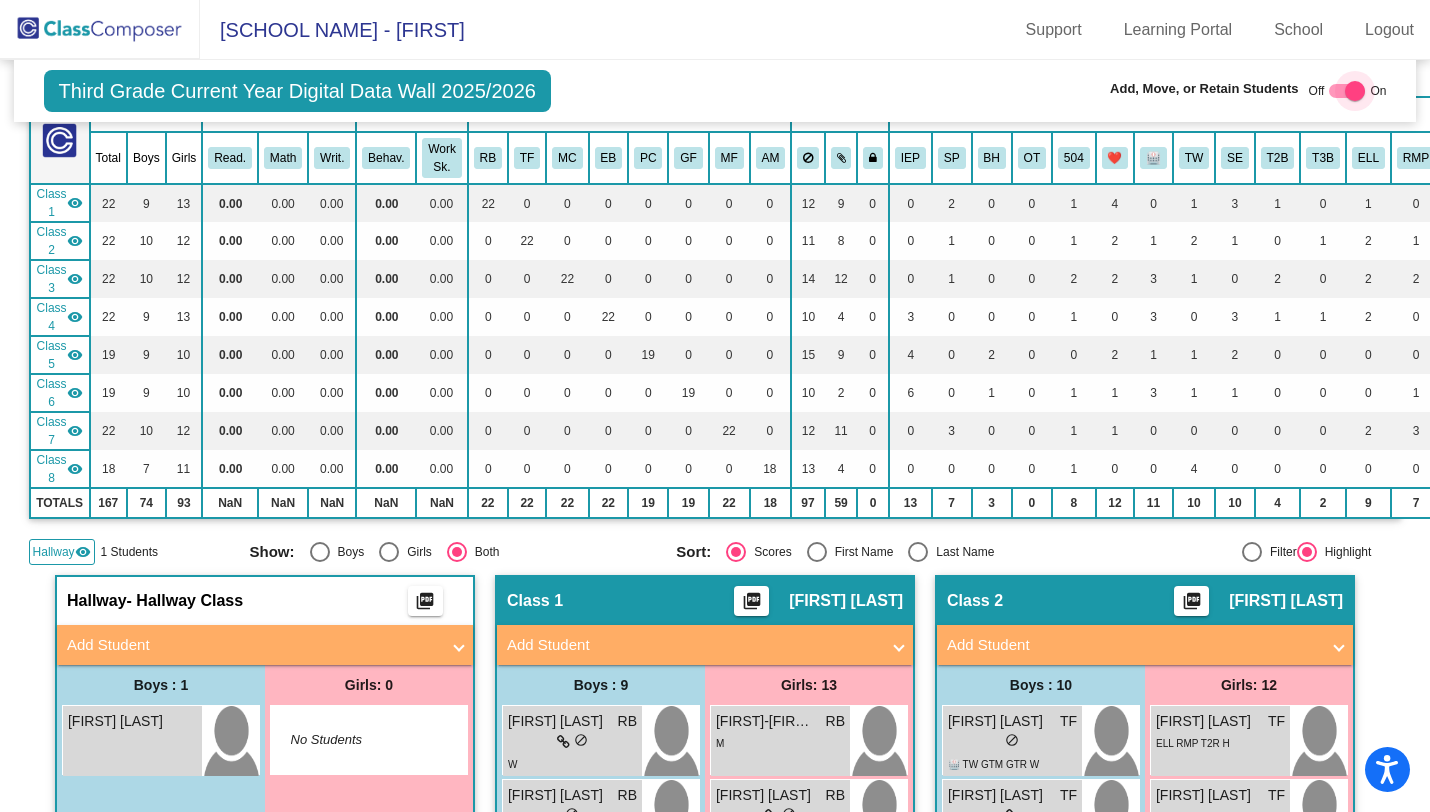 checkbox on "false" 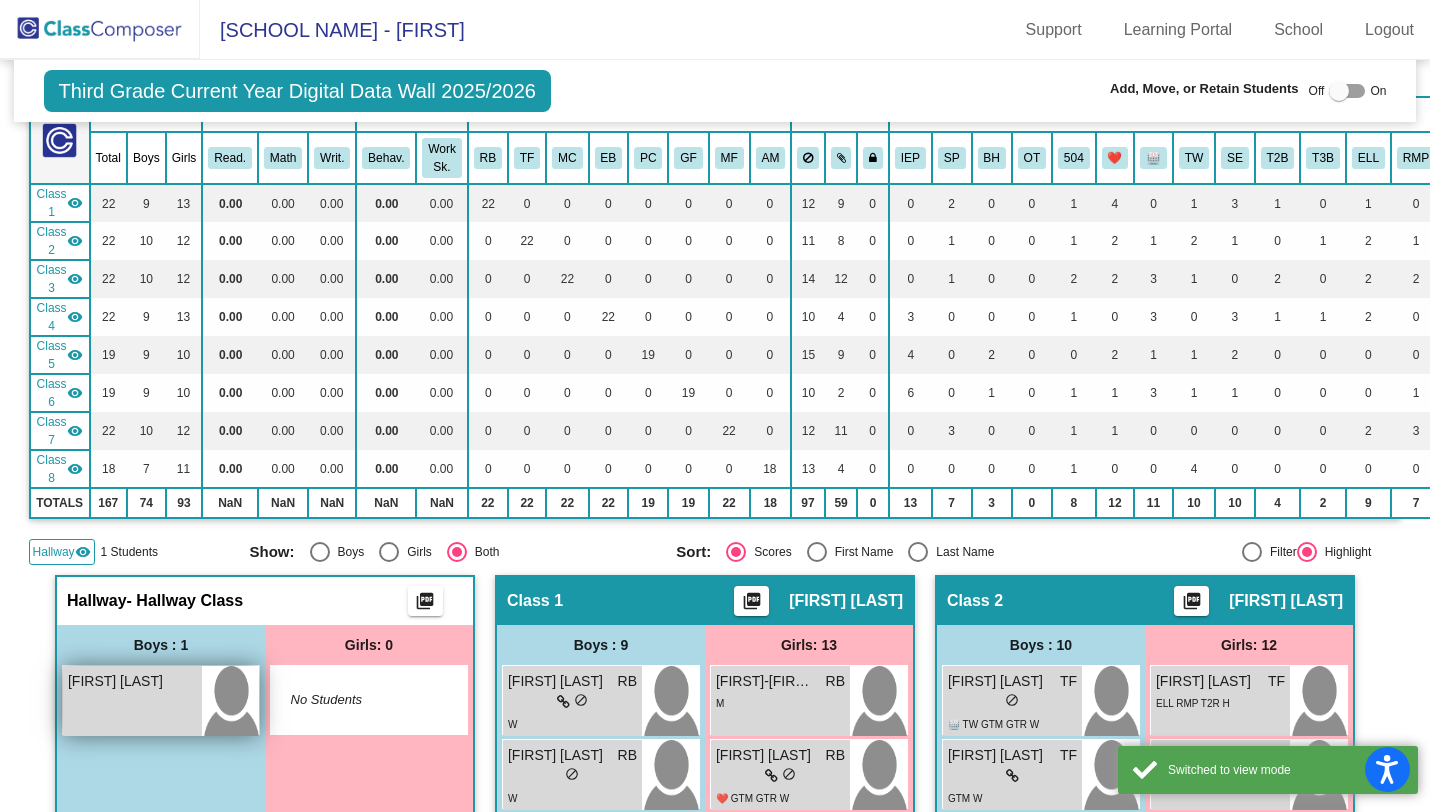 click on "[FIRST] [LAST] do_not_disturb_alt" at bounding box center (132, 701) 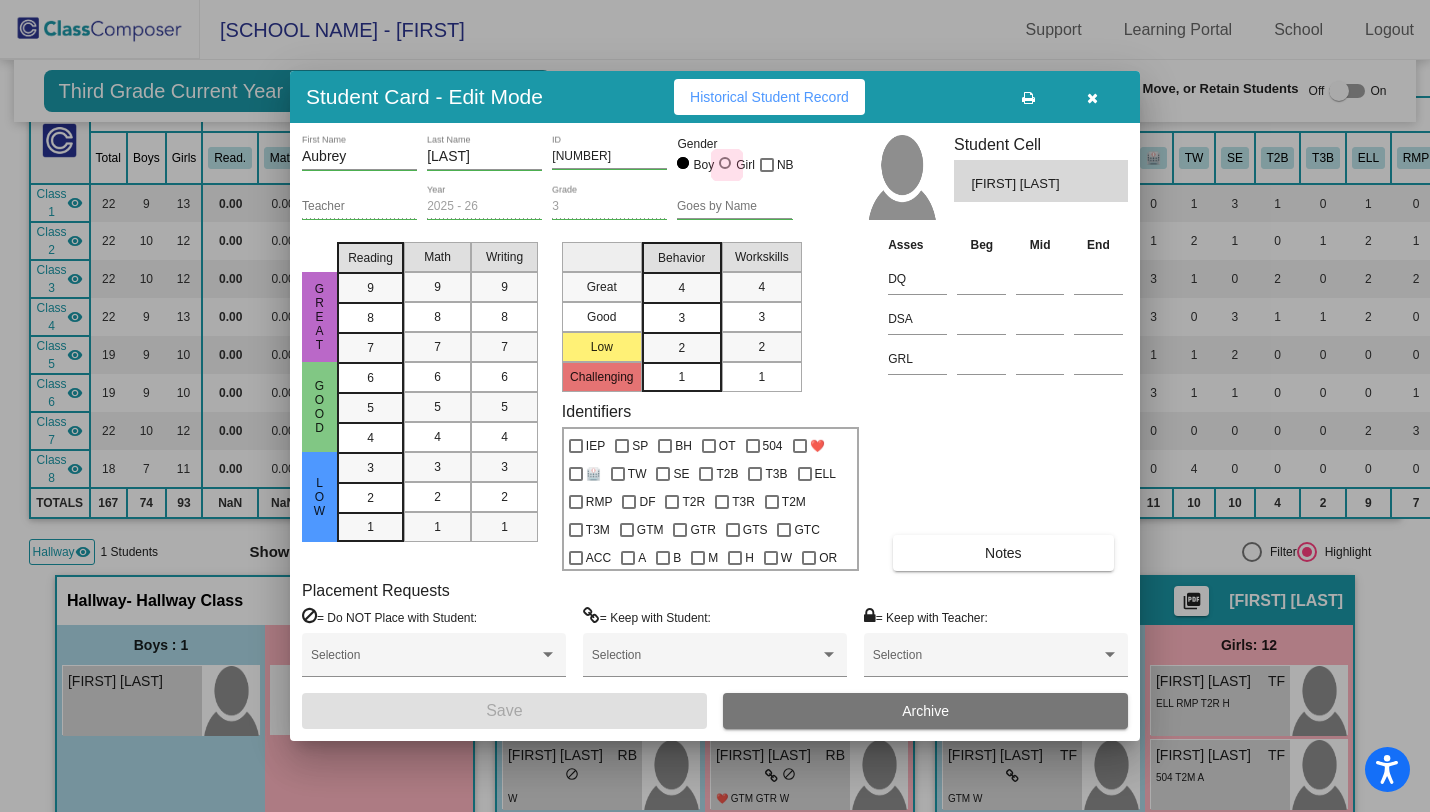 click at bounding box center (725, 163) 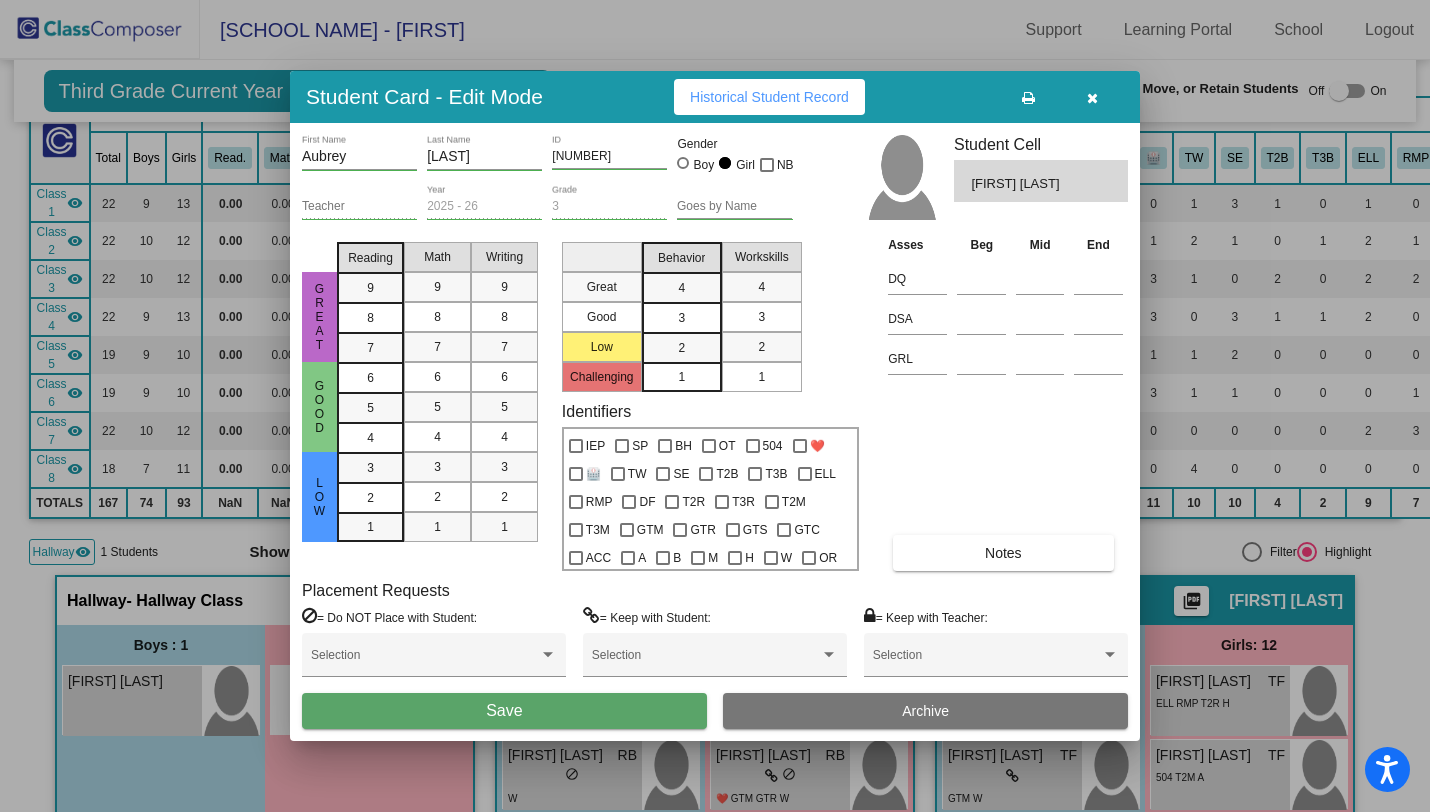 click on "Save" at bounding box center (504, 711) 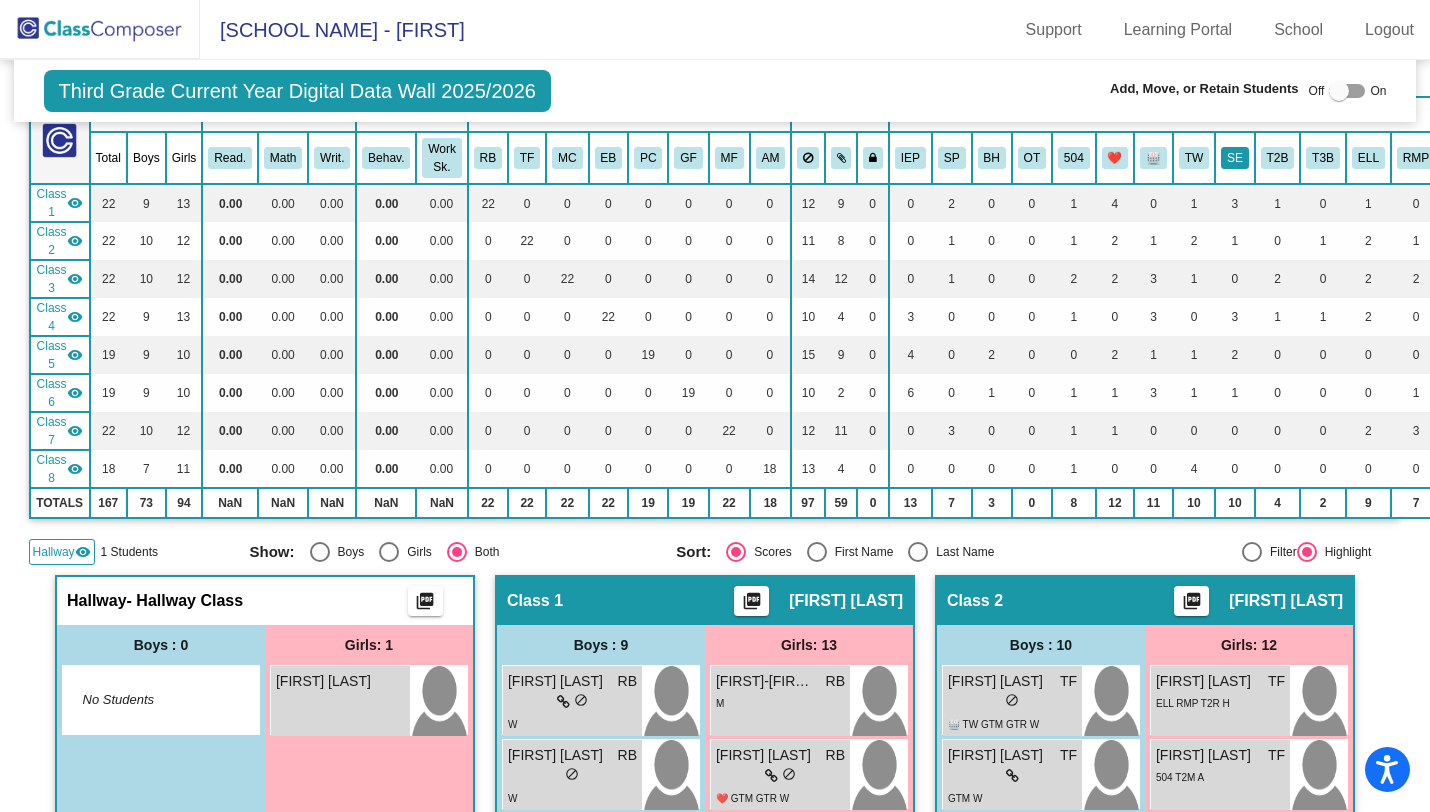 drag, startPoint x: 1328, startPoint y: 87, endPoint x: 1218, endPoint y: 157, distance: 130.38405 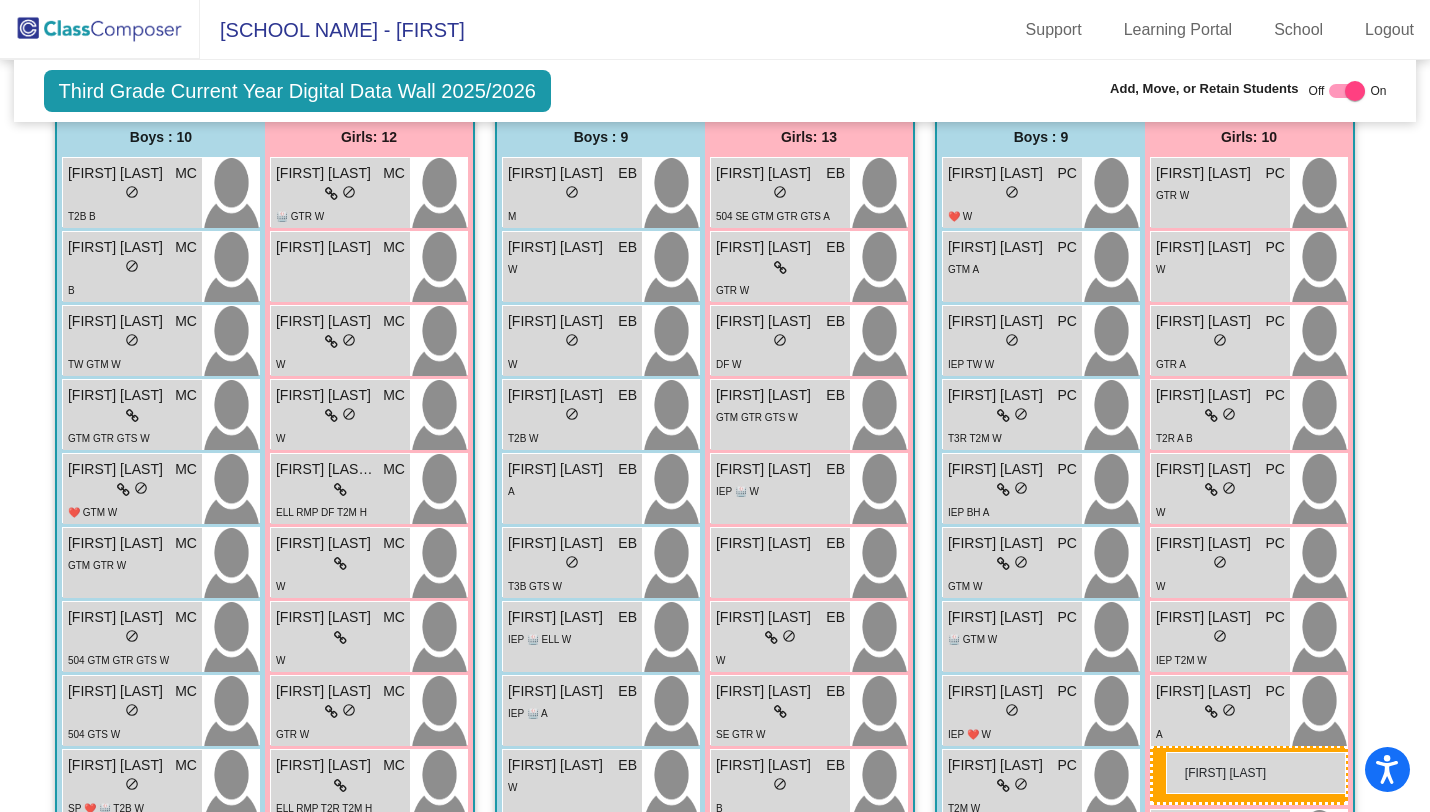 scroll, scrollTop: 1816, scrollLeft: 0, axis: vertical 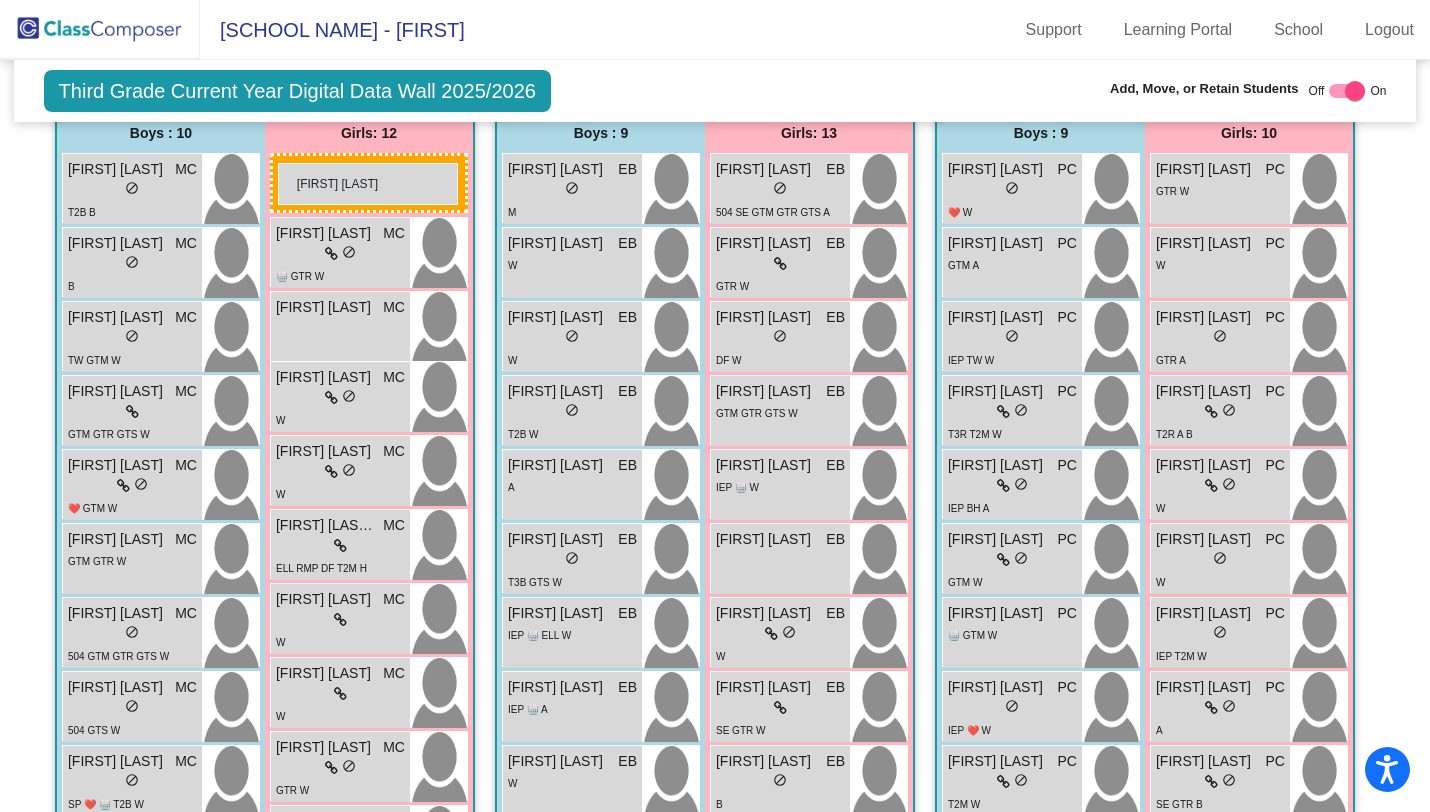 drag, startPoint x: 352, startPoint y: 734, endPoint x: 278, endPoint y: 162, distance: 576.76685 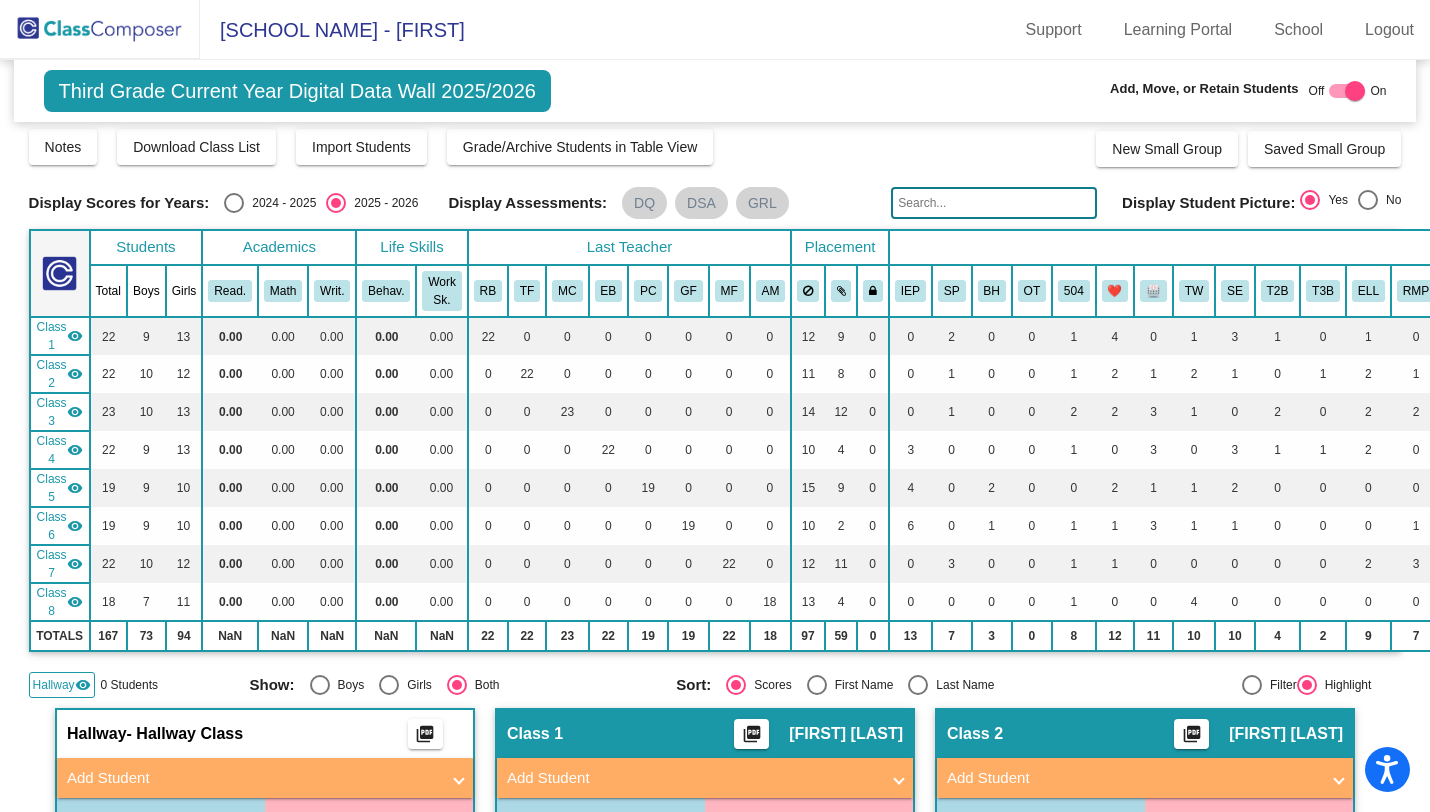 scroll, scrollTop: 0, scrollLeft: 0, axis: both 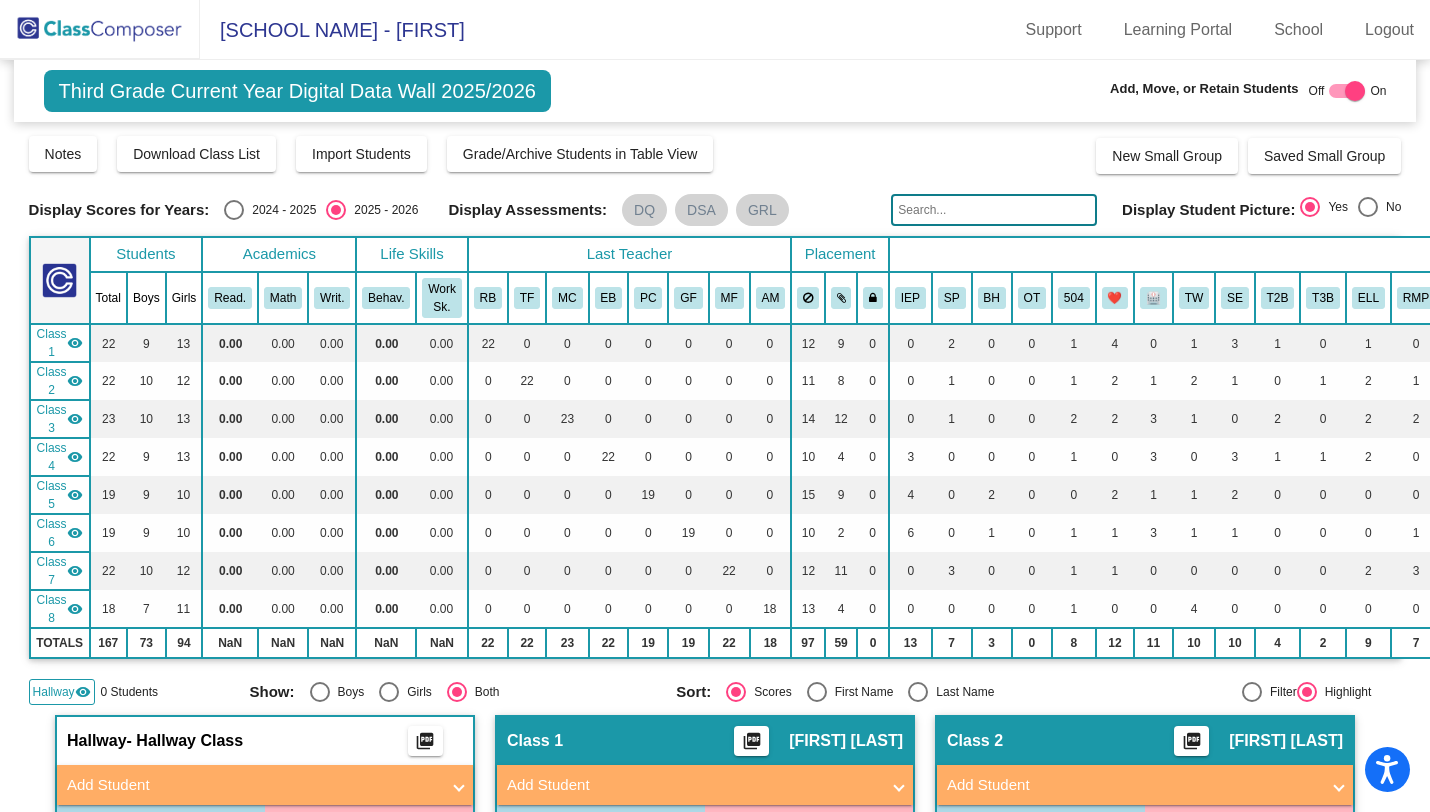click on "Third Grade Current Year Digital Data Wall 2025/2026" 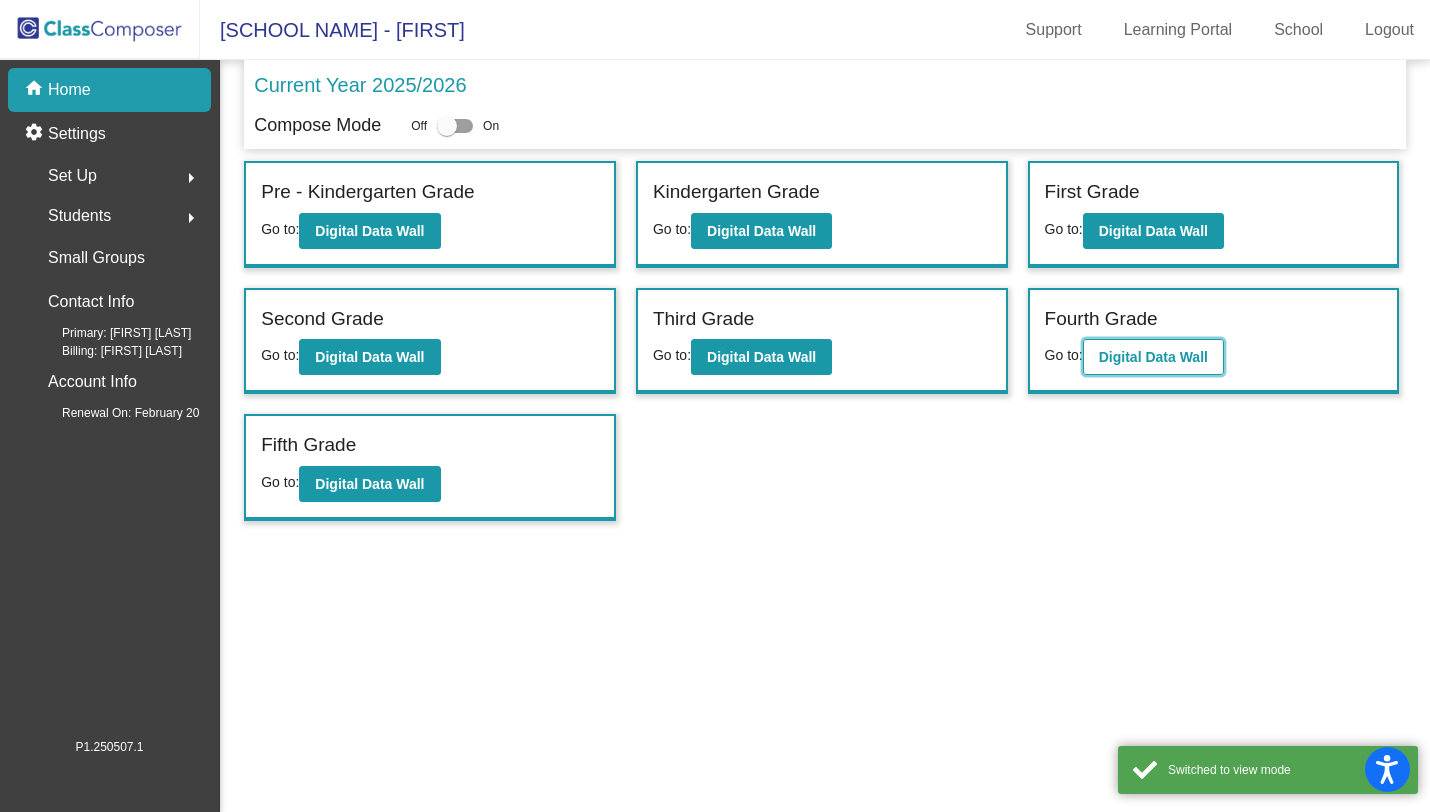 click on "Digital Data Wall" 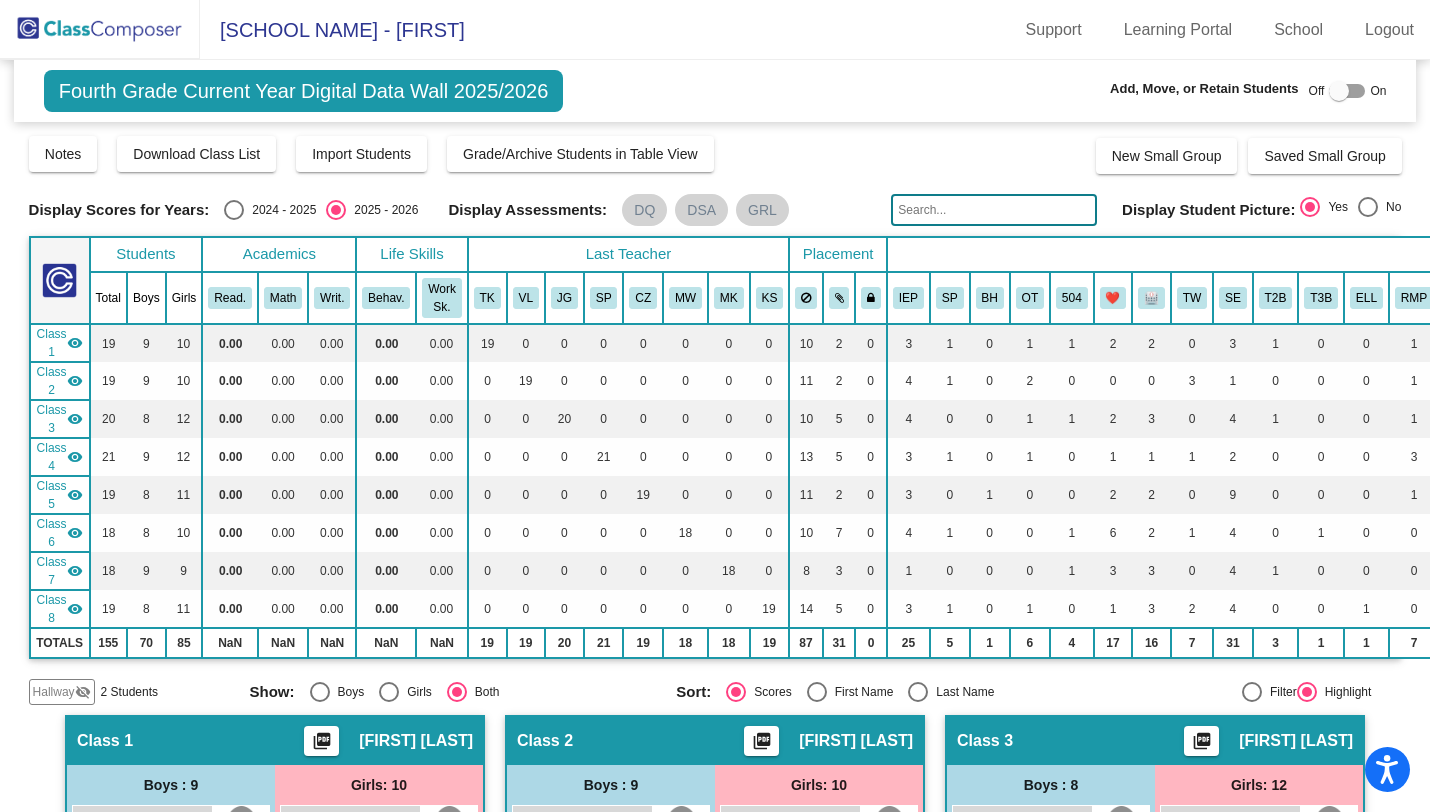 click on "Hallway" 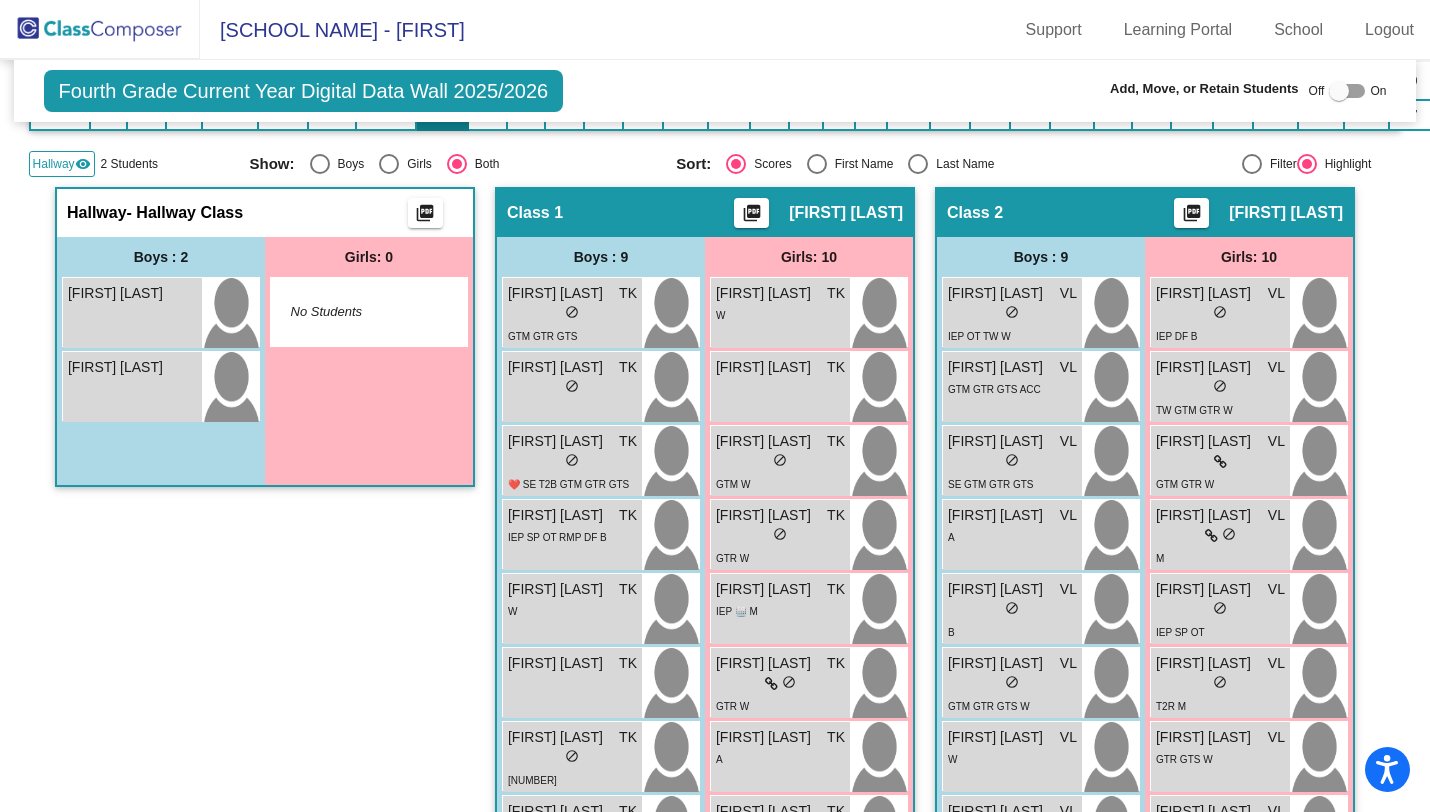scroll, scrollTop: 359, scrollLeft: 0, axis: vertical 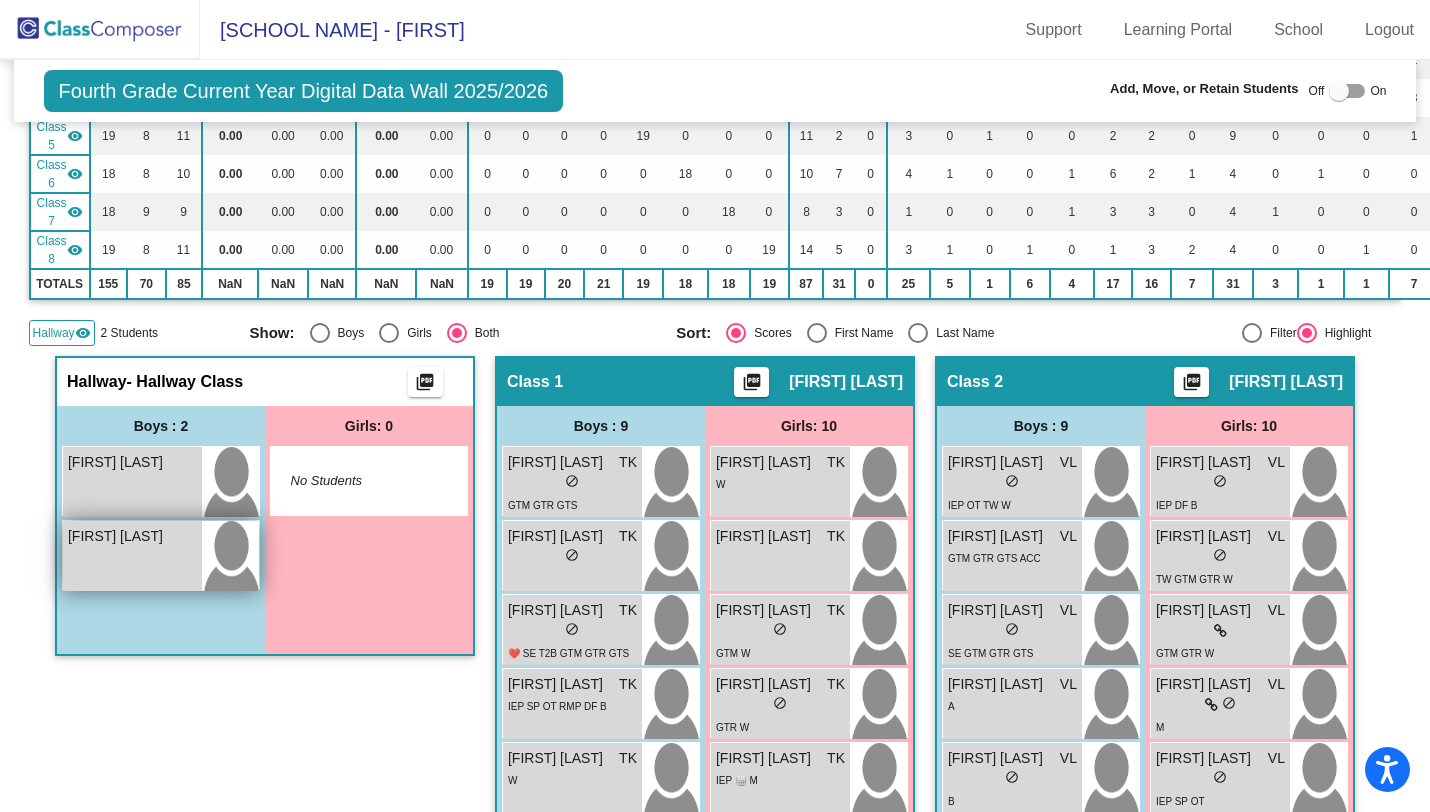 click on "[FIRST] [LAST] do_not_disturb_alt" at bounding box center [132, 556] 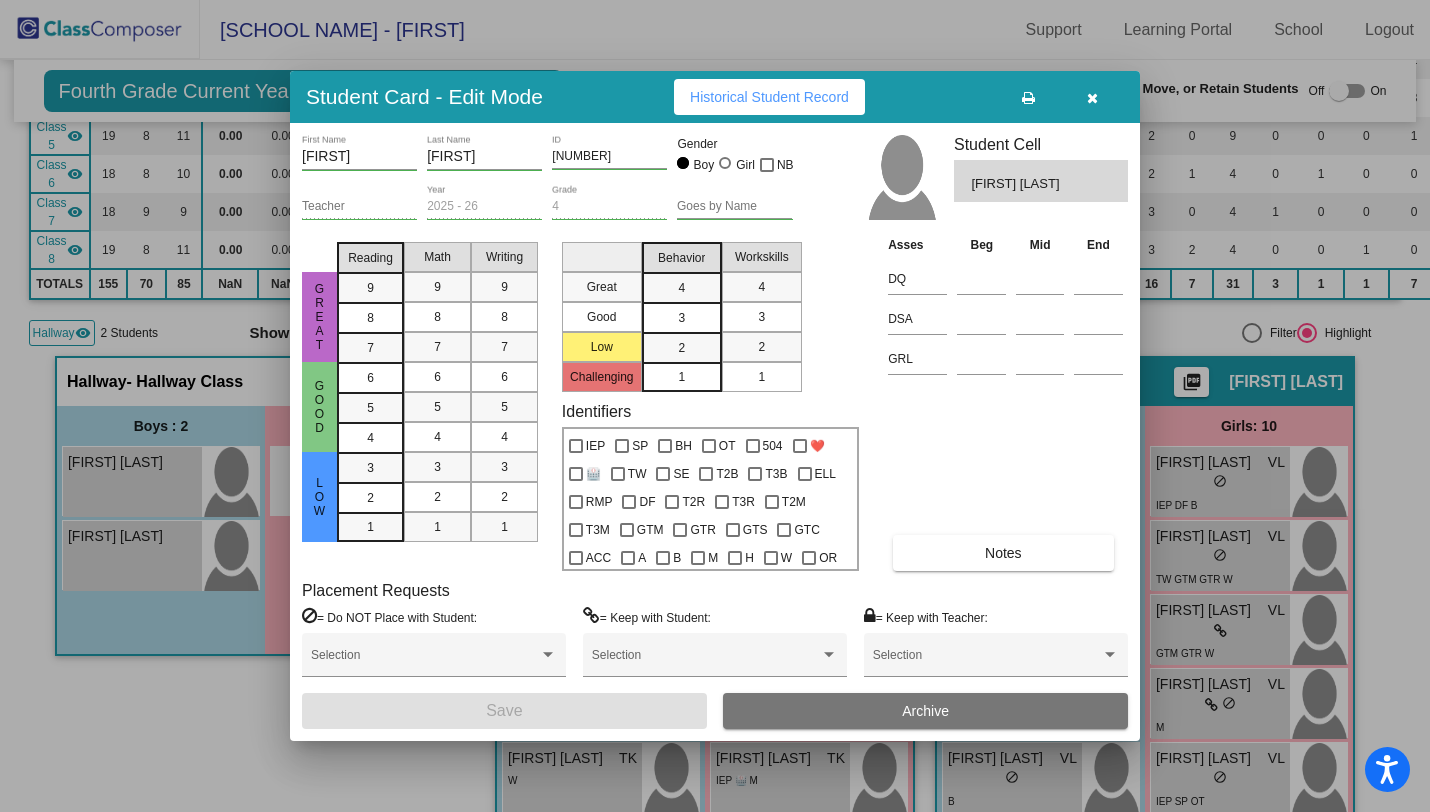 click at bounding box center [1092, 97] 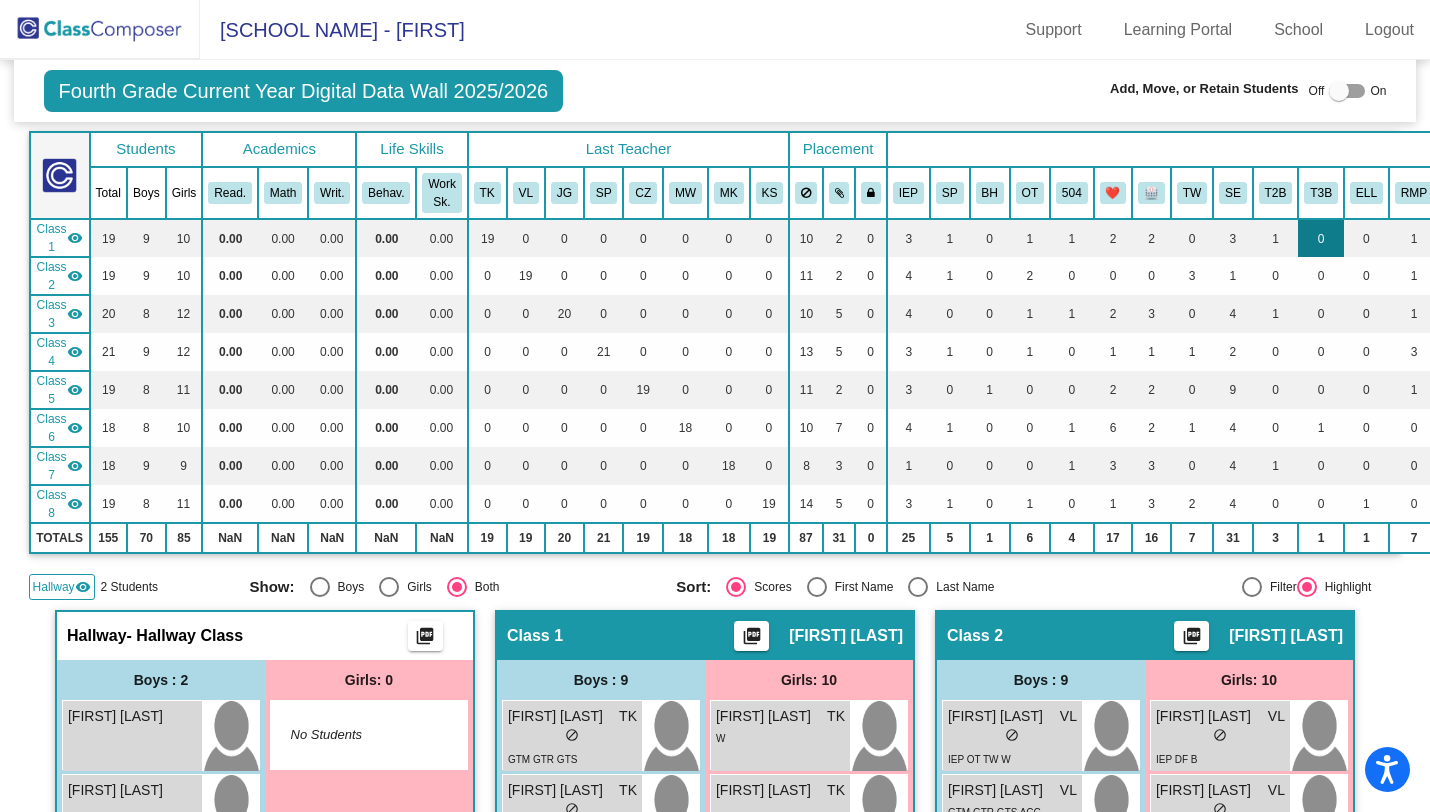 scroll, scrollTop: 0, scrollLeft: 0, axis: both 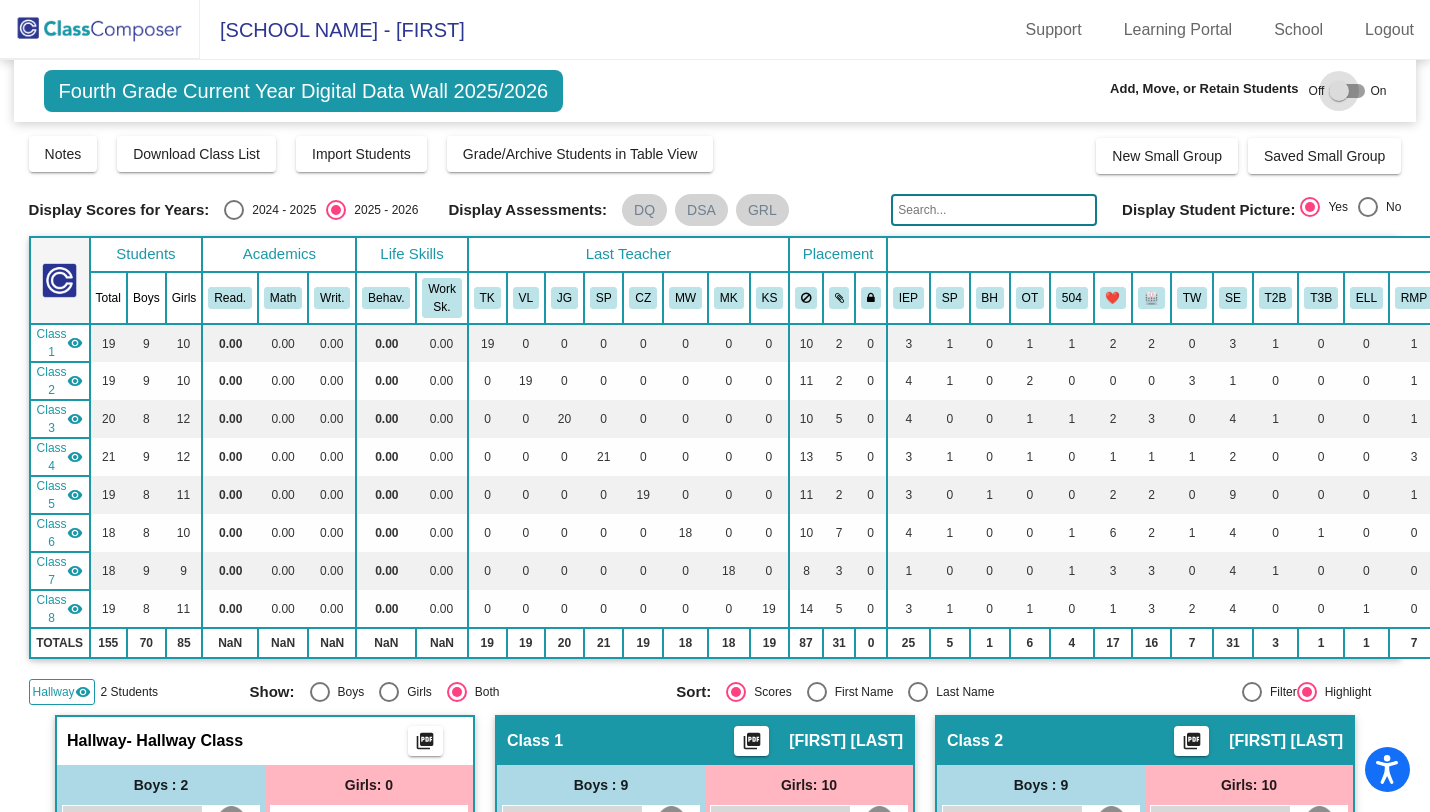 click at bounding box center [1339, 91] 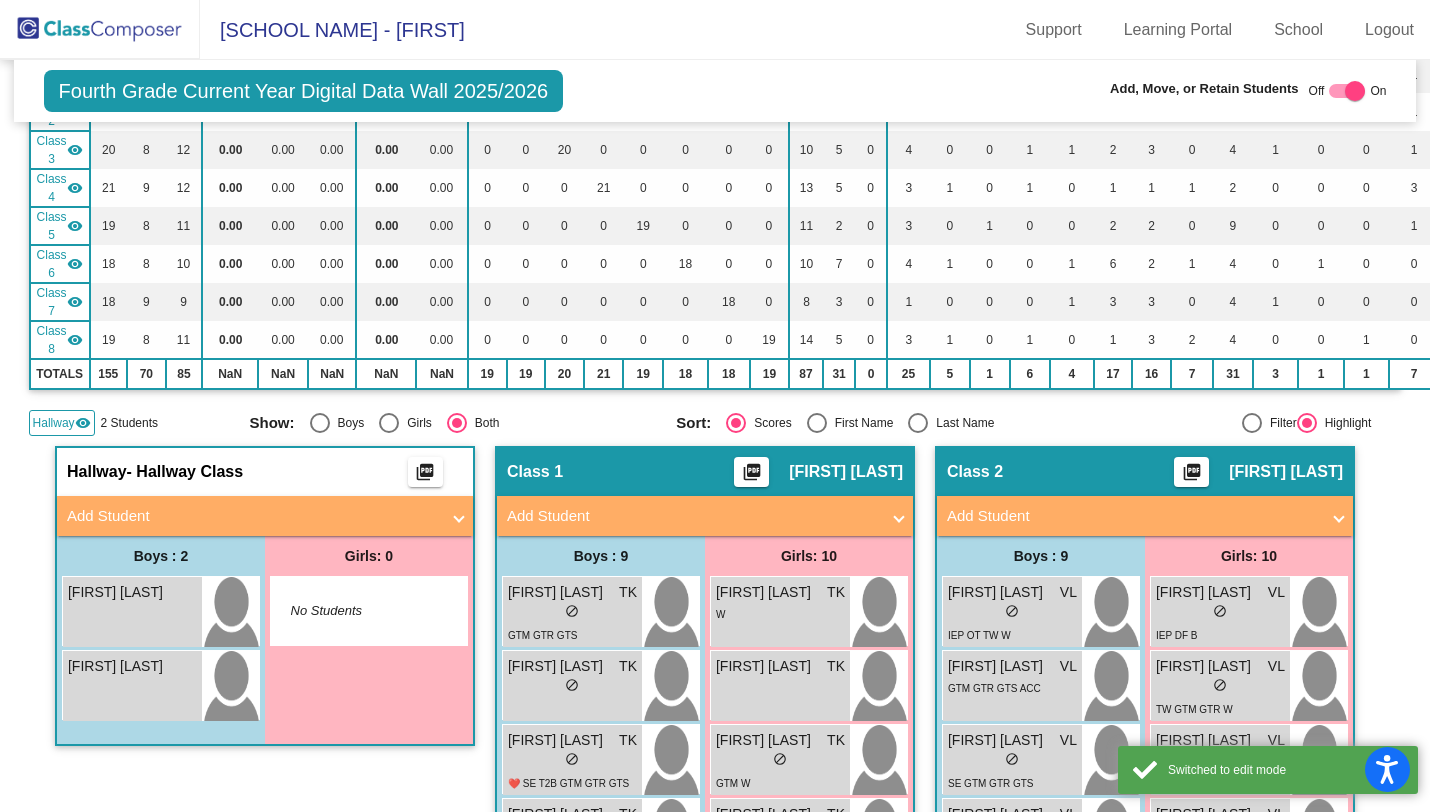 scroll, scrollTop: 396, scrollLeft: 0, axis: vertical 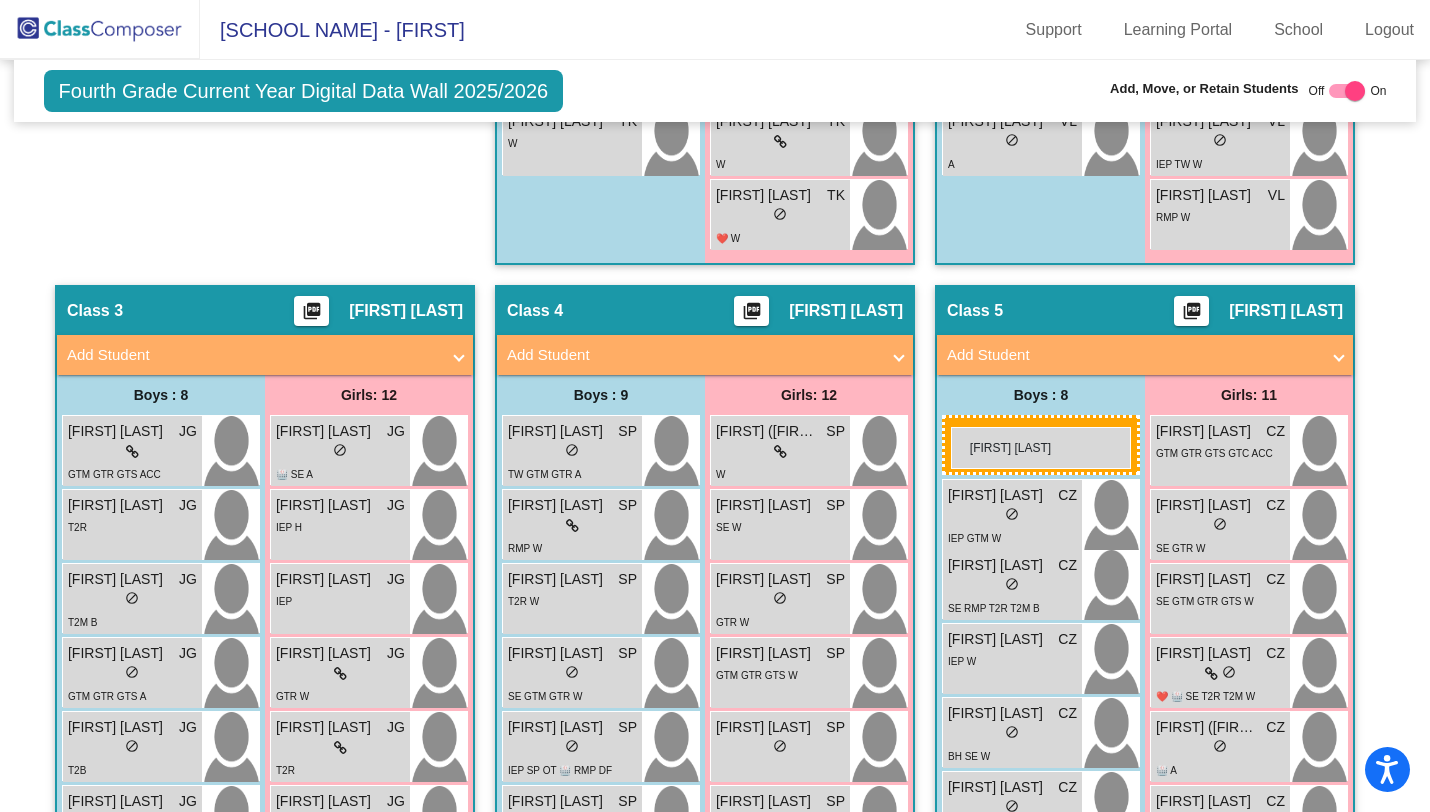 drag, startPoint x: 146, startPoint y: 559, endPoint x: 951, endPoint y: 426, distance: 815.91296 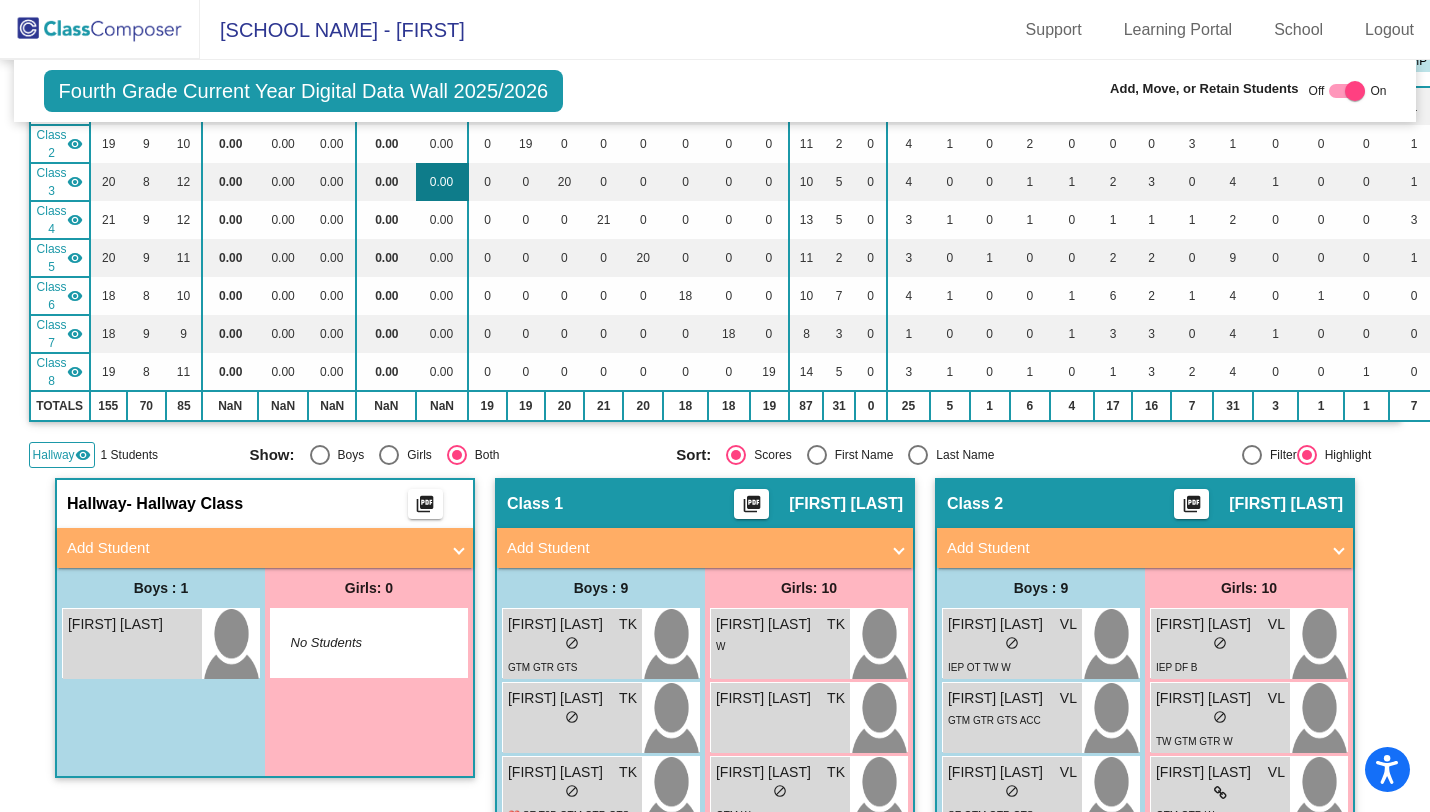 scroll, scrollTop: 106, scrollLeft: 0, axis: vertical 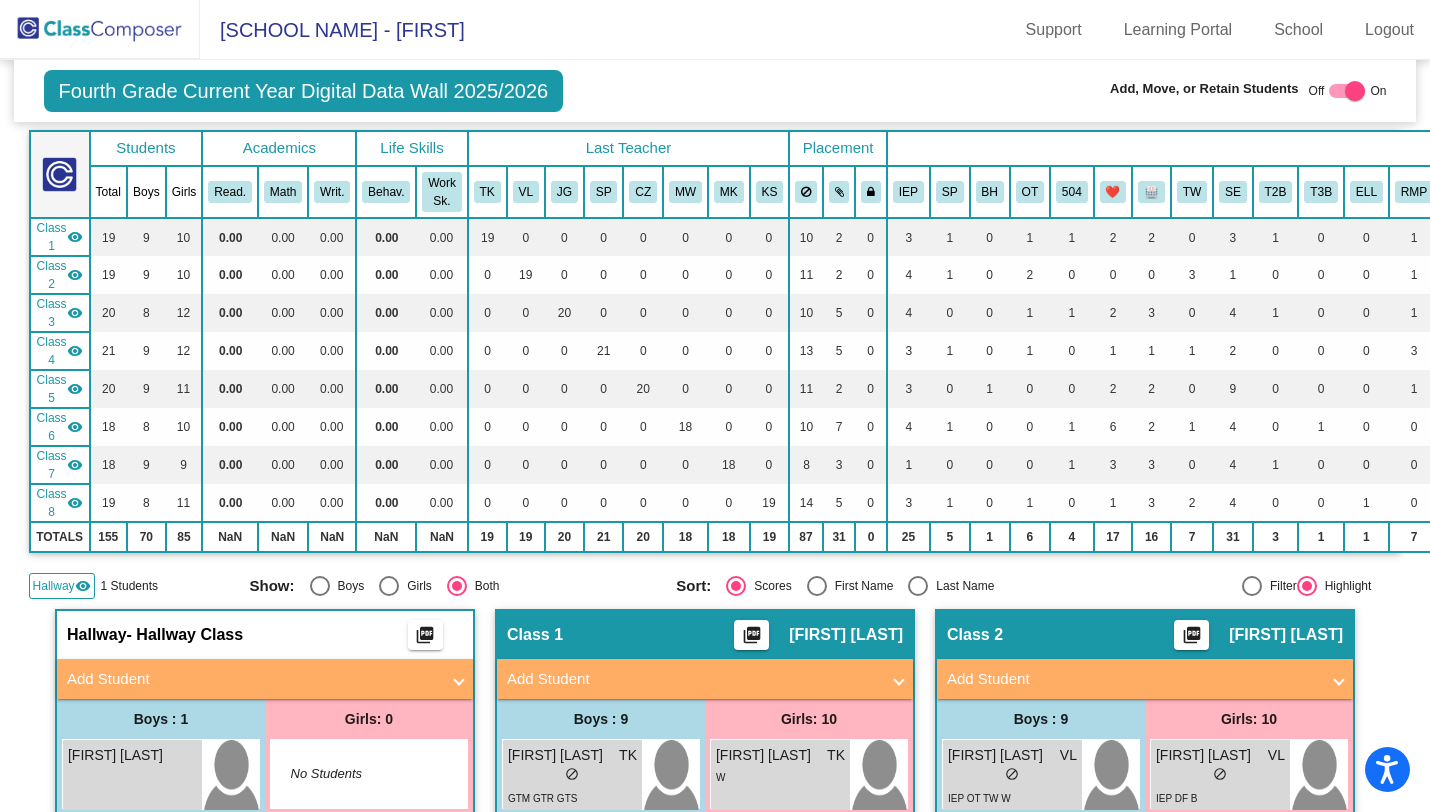 click at bounding box center [1355, 91] 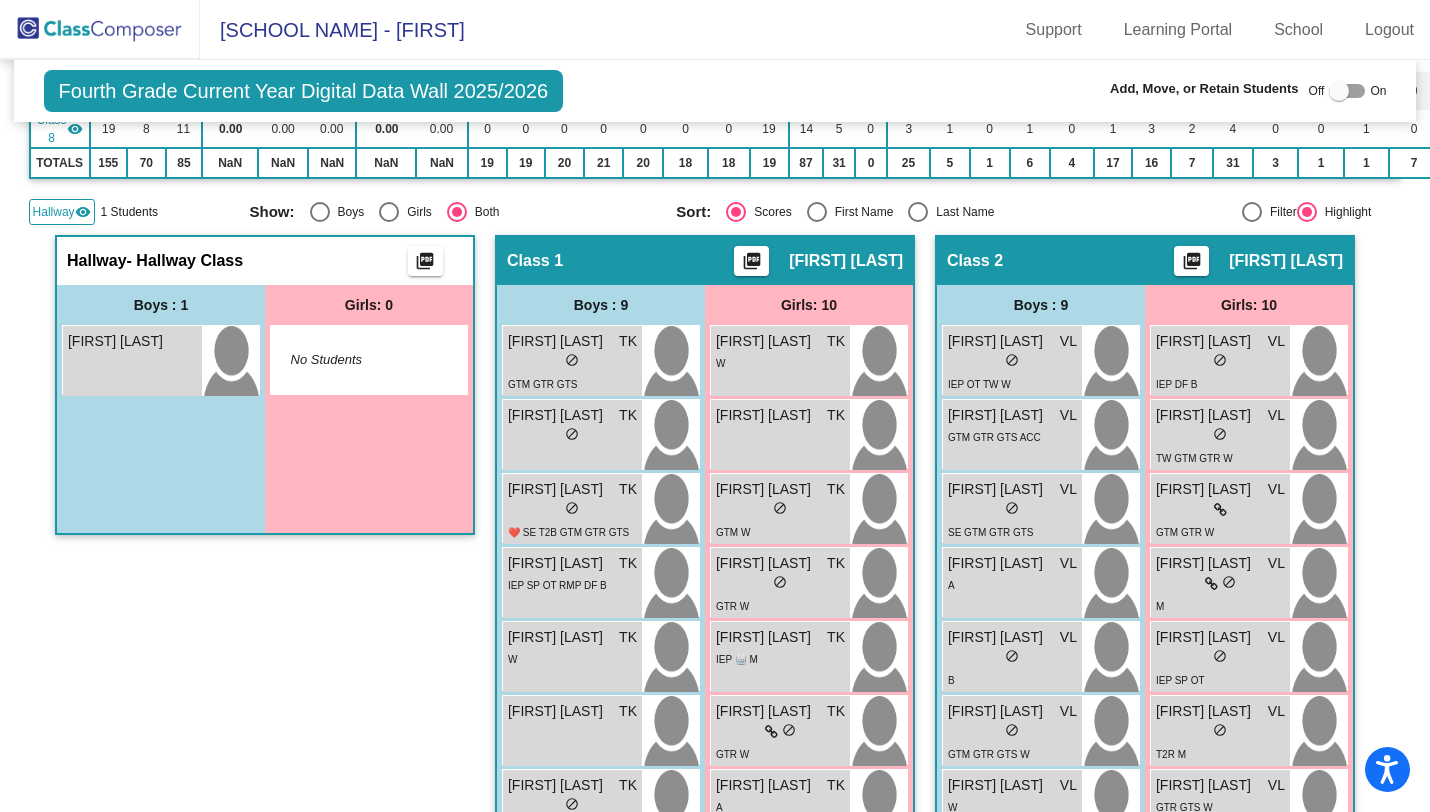 scroll, scrollTop: 202, scrollLeft: 0, axis: vertical 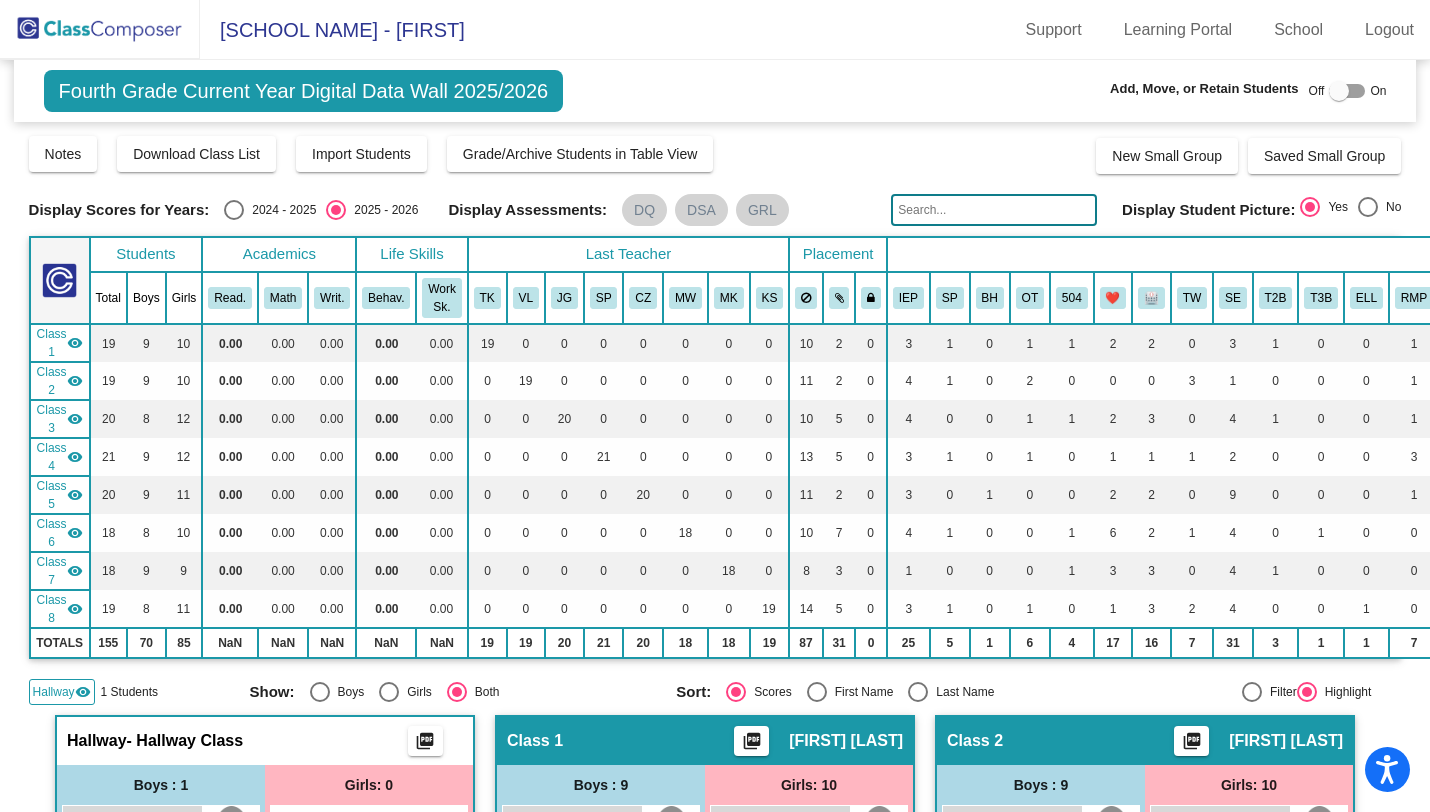 click 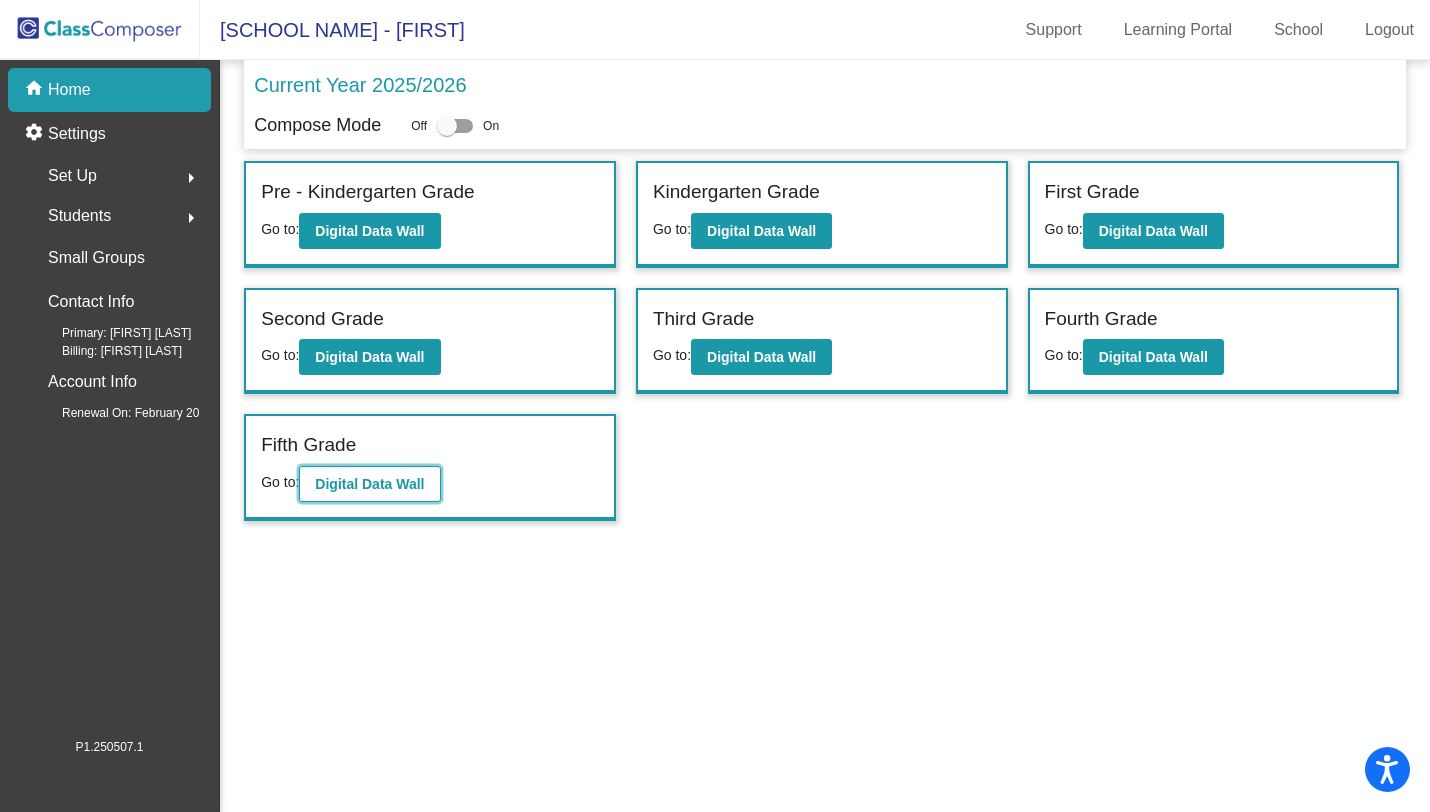 click on "Digital Data Wall" 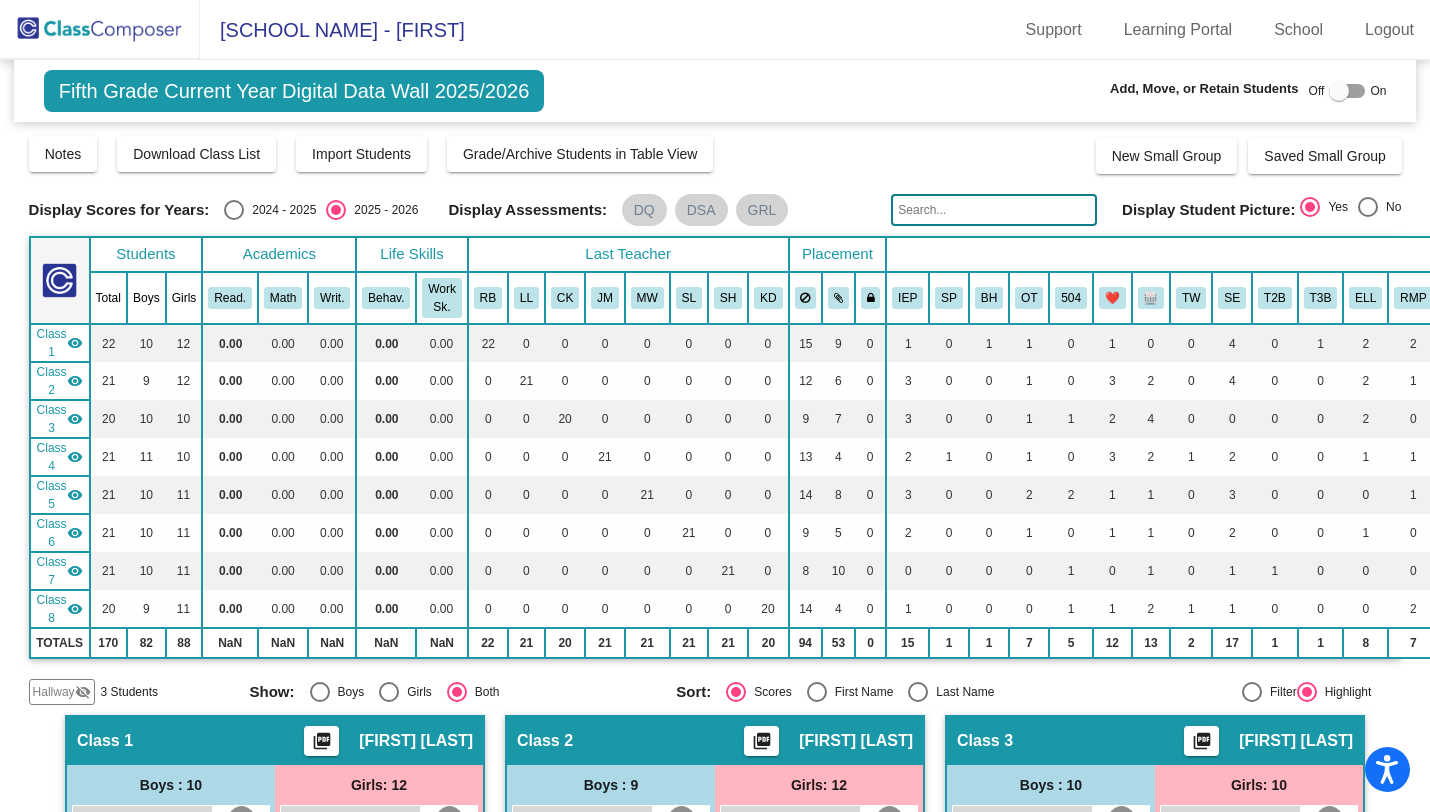 click on "visibility_off" 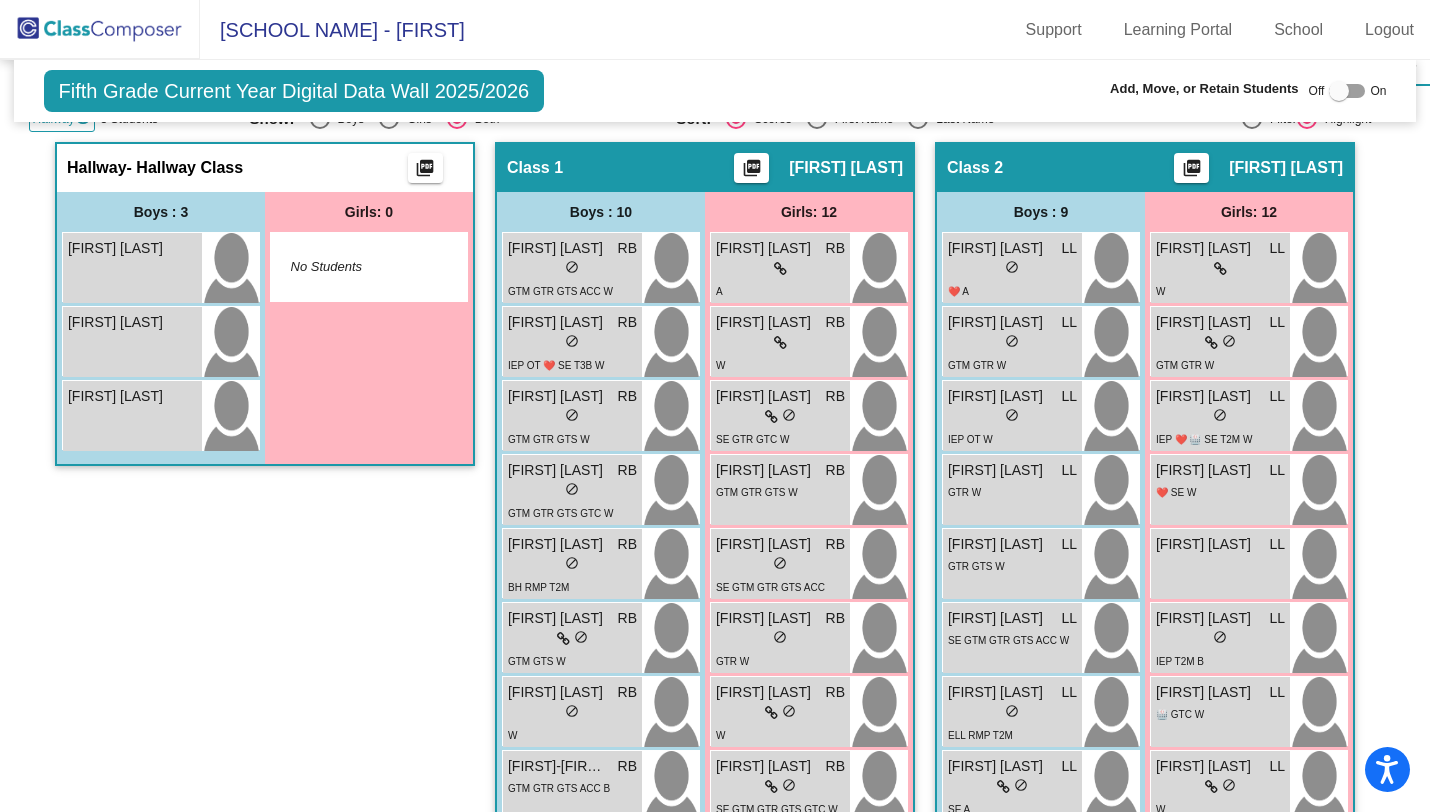 scroll, scrollTop: 572, scrollLeft: 0, axis: vertical 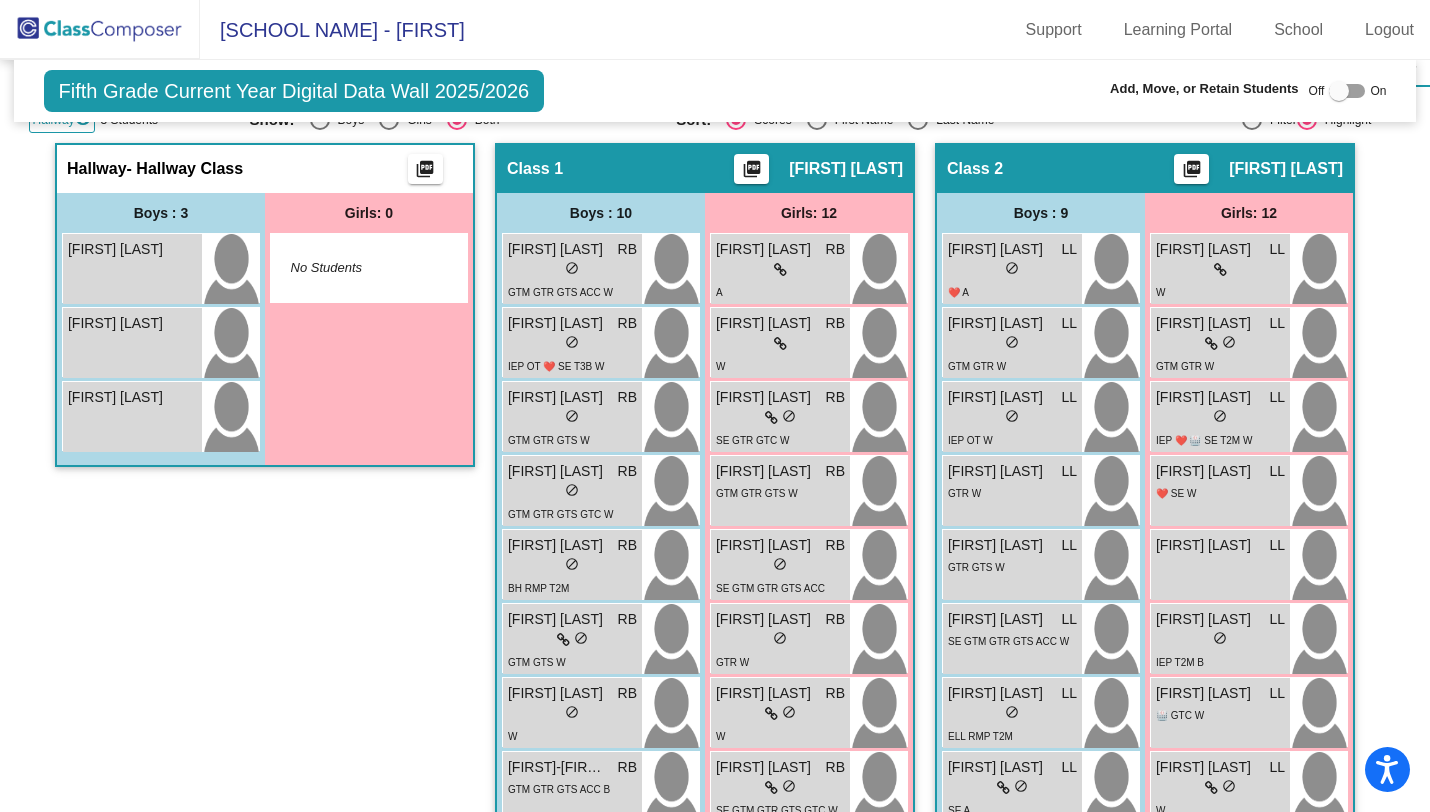 click at bounding box center [1339, 91] 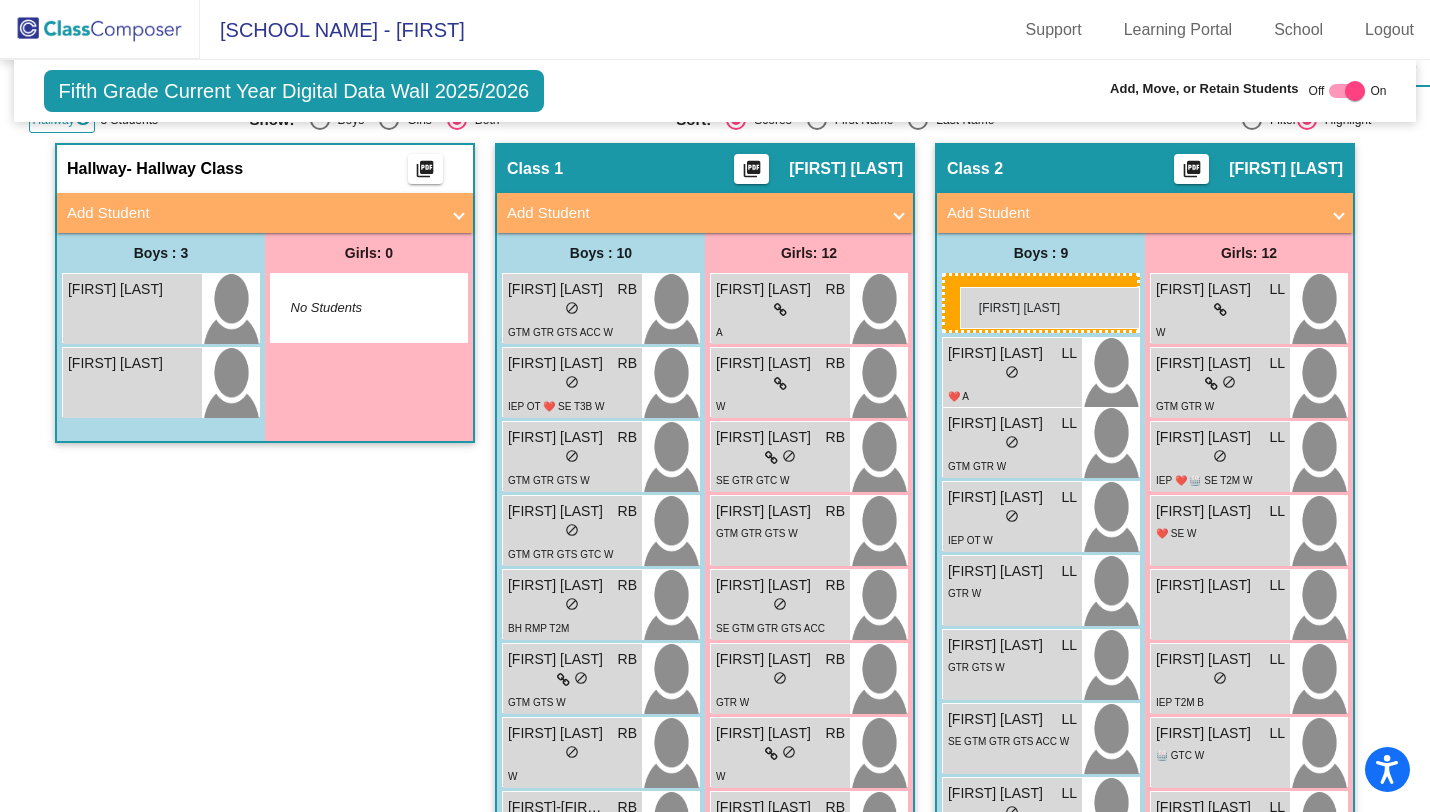 drag, startPoint x: 100, startPoint y: 454, endPoint x: 960, endPoint y: 286, distance: 876.2557 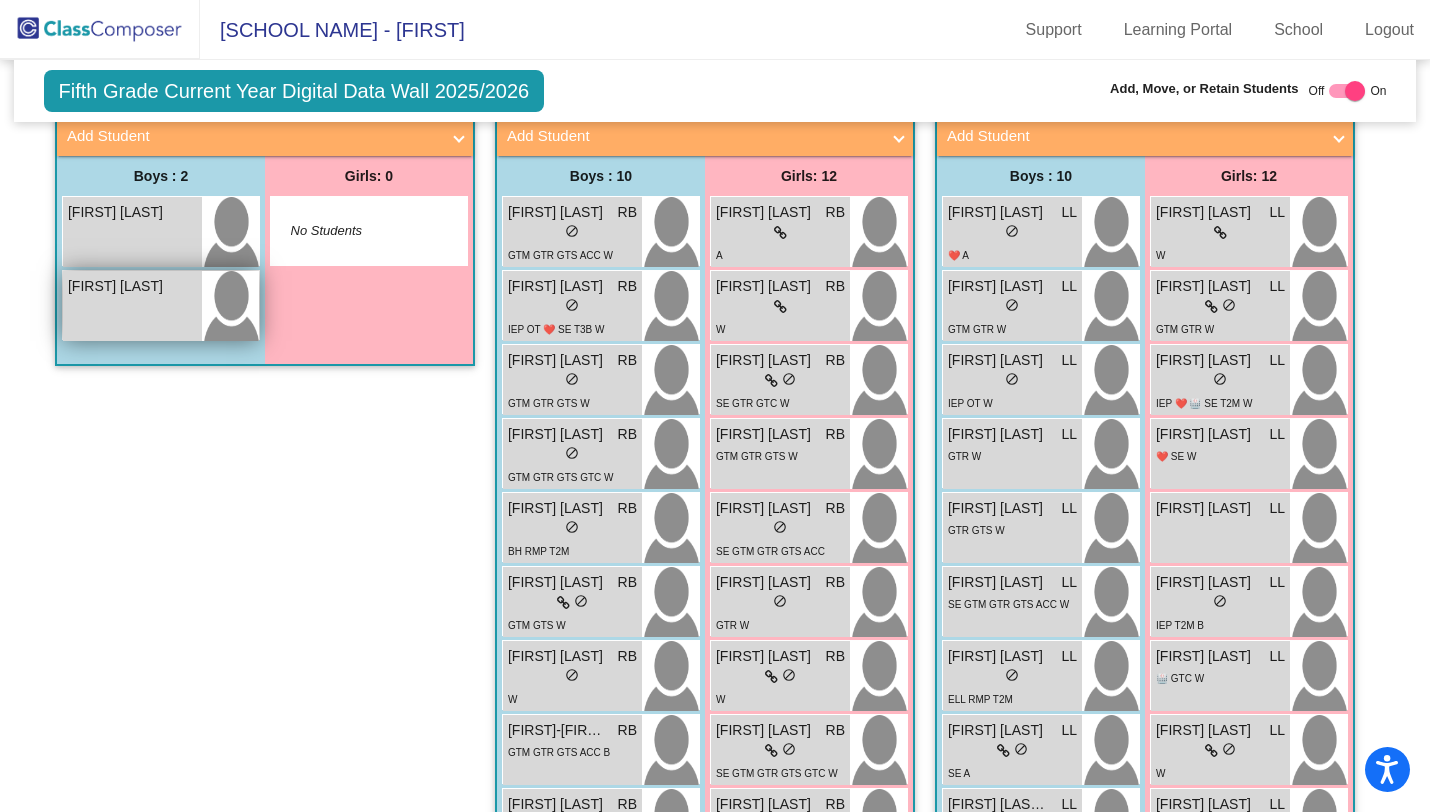 scroll, scrollTop: 638, scrollLeft: 0, axis: vertical 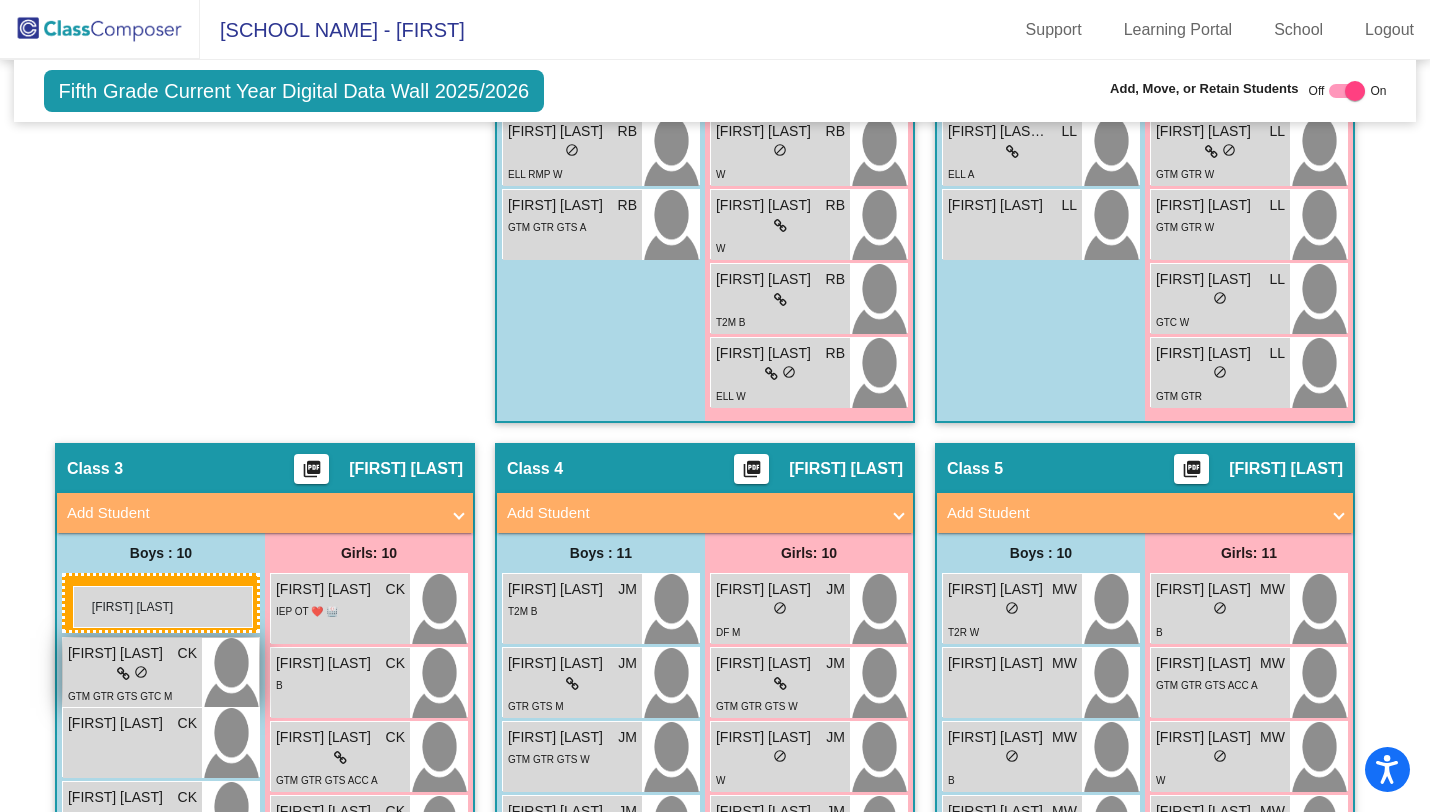 drag, startPoint x: 145, startPoint y: 254, endPoint x: 73, endPoint y: 585, distance: 338.74033 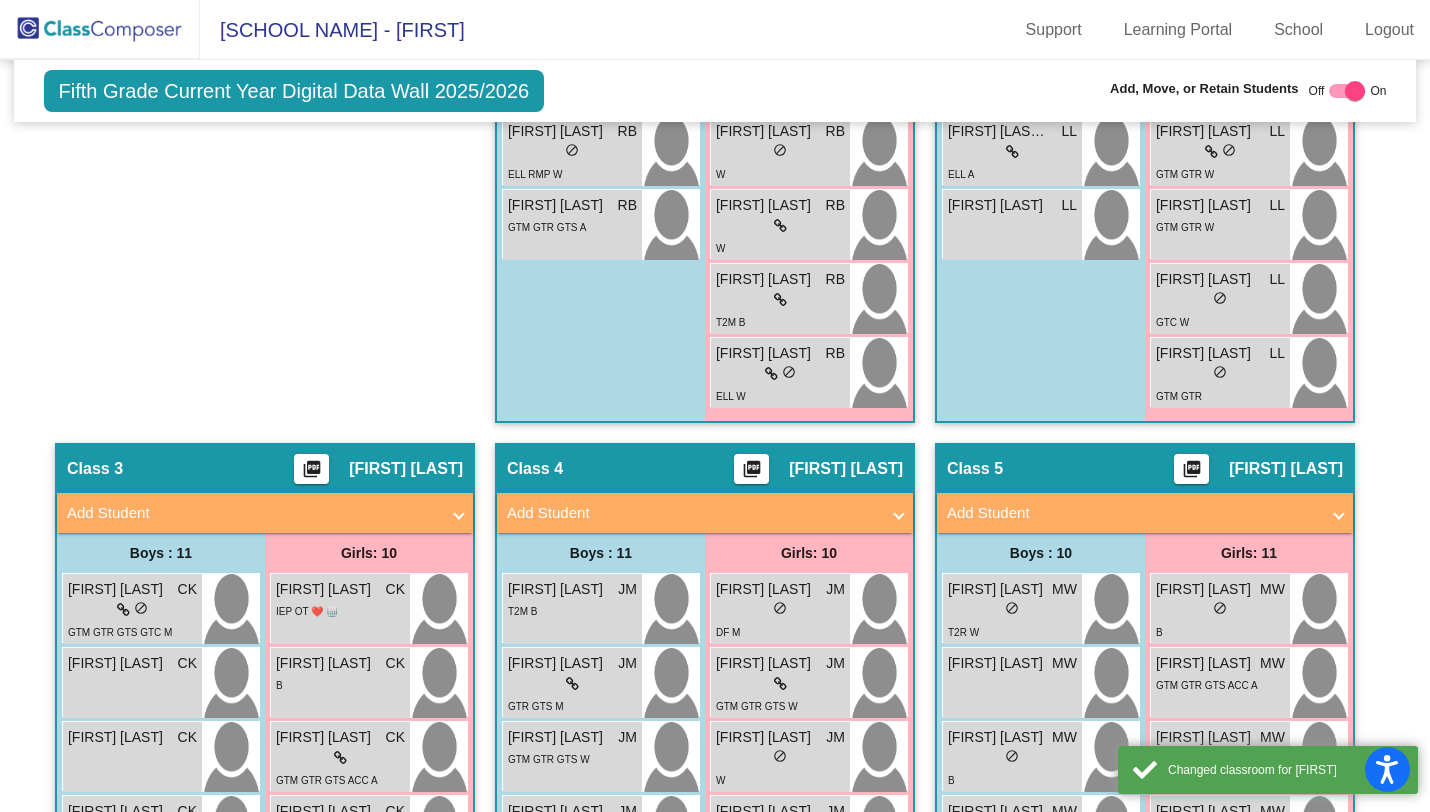 scroll, scrollTop: 1284, scrollLeft: 0, axis: vertical 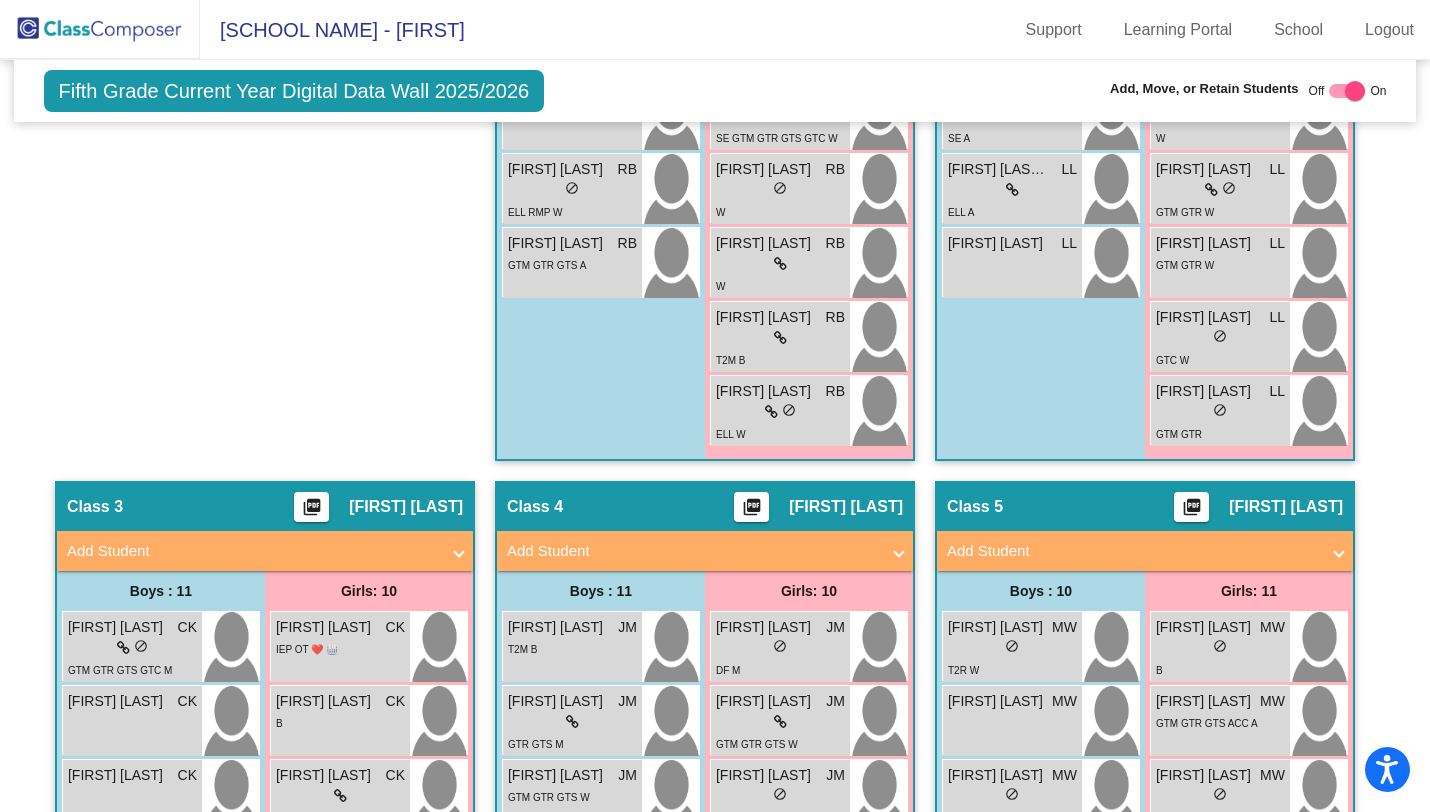 click at bounding box center [1355, 91] 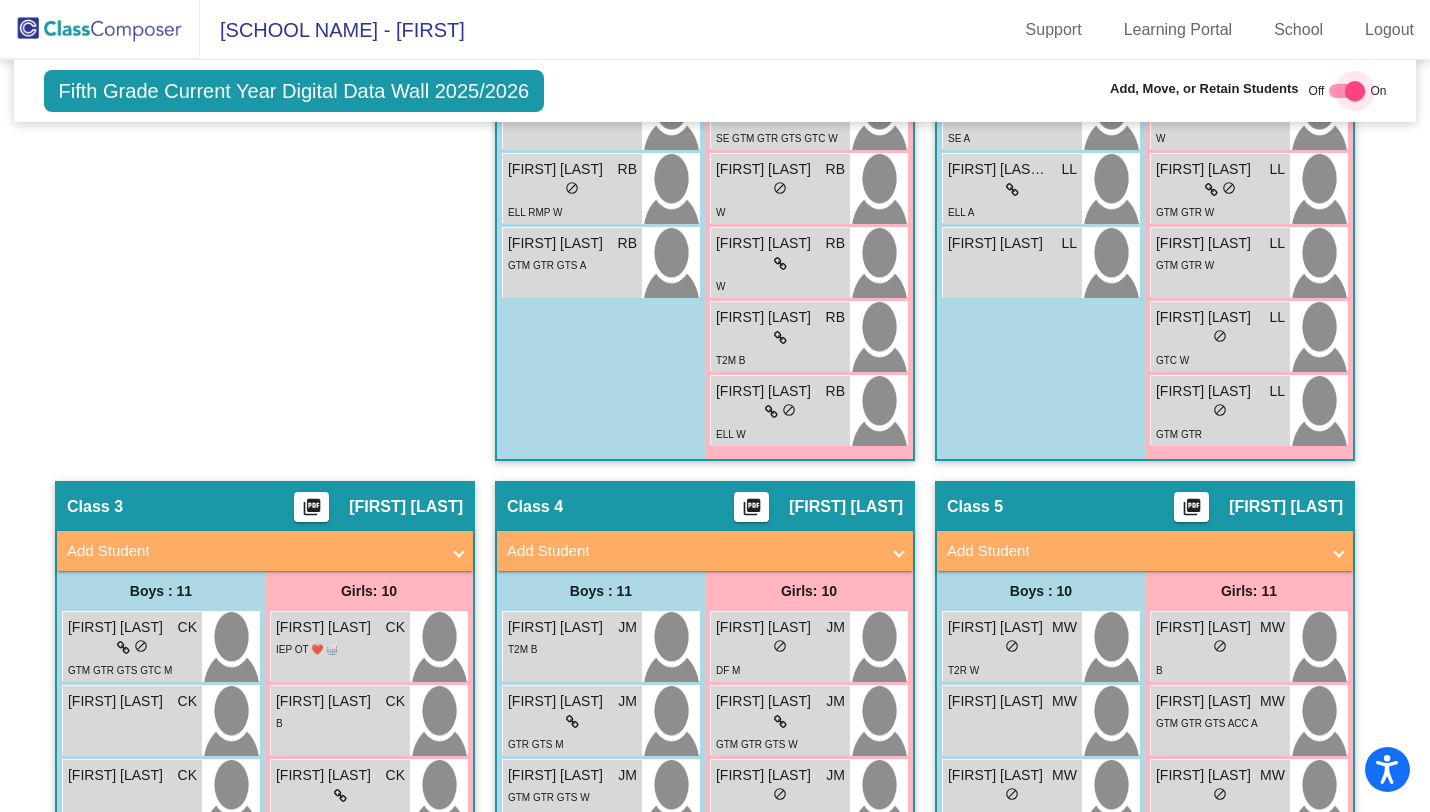 checkbox on "false" 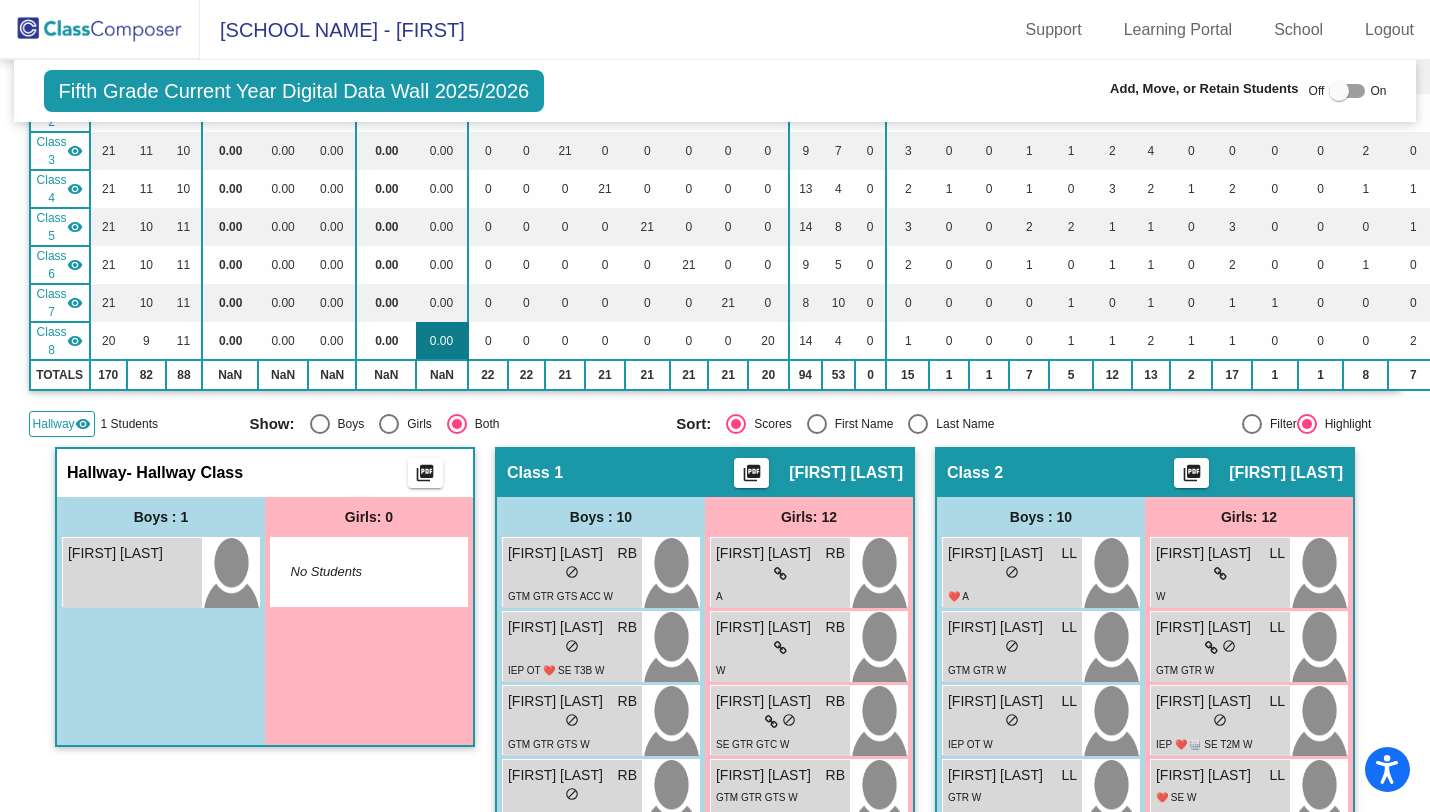 scroll, scrollTop: 267, scrollLeft: 0, axis: vertical 